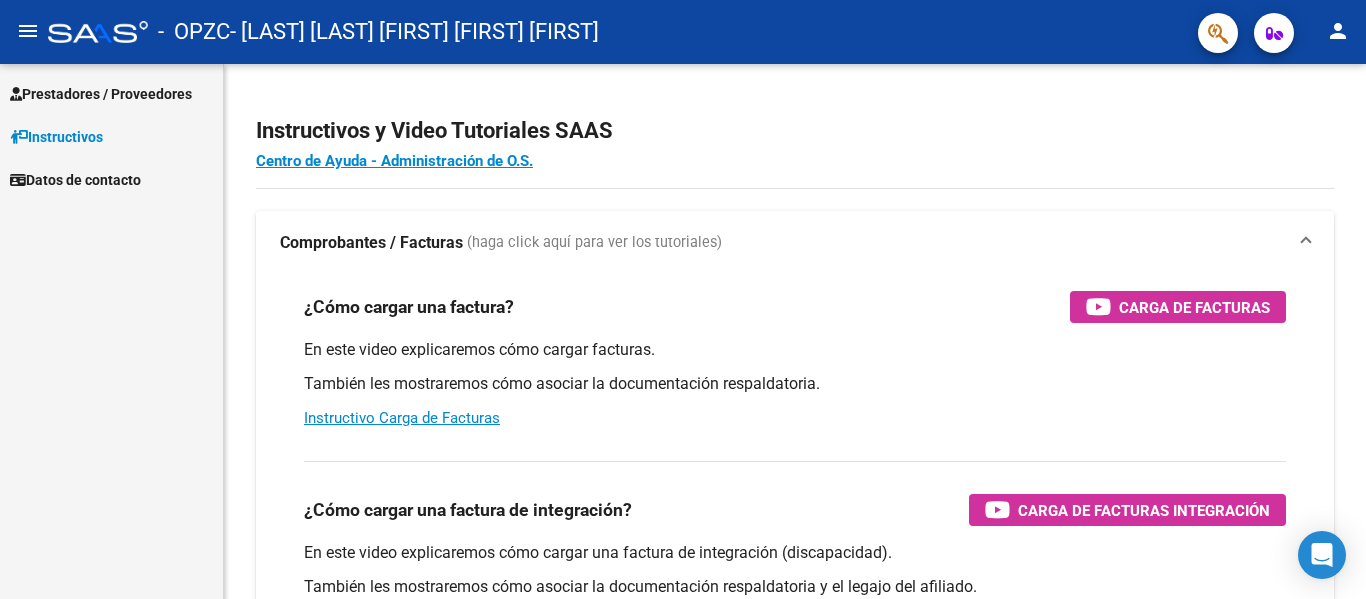 scroll, scrollTop: 0, scrollLeft: 0, axis: both 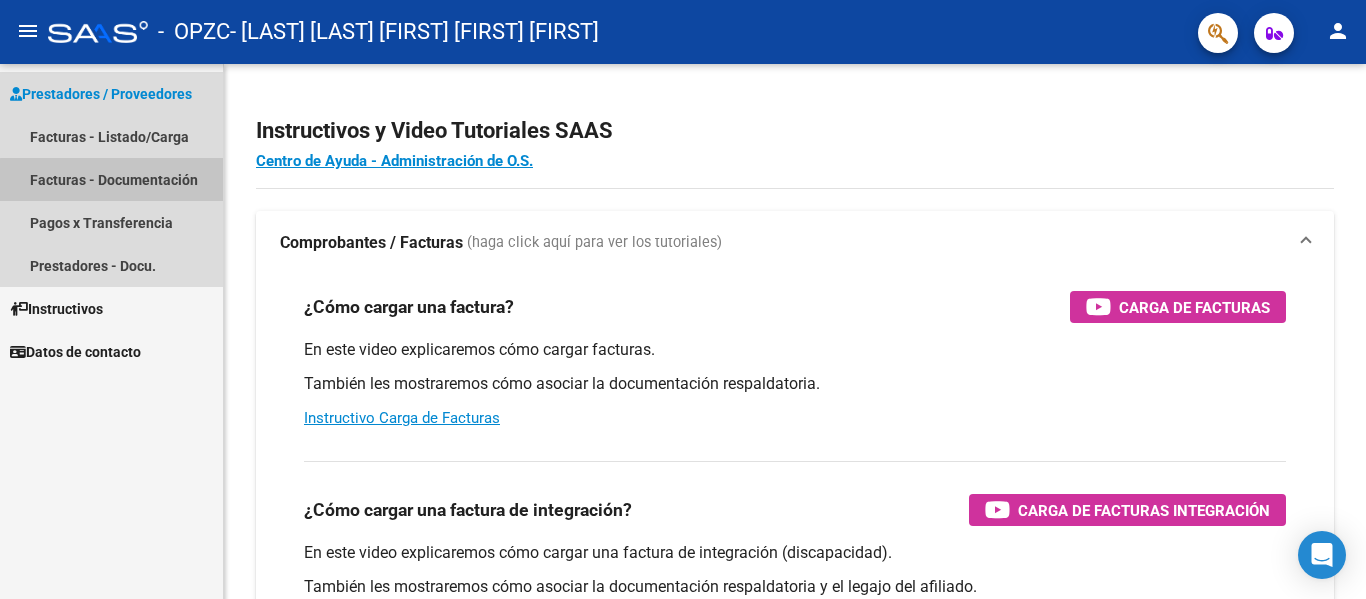 click on "Facturas - Documentación" at bounding box center [111, 179] 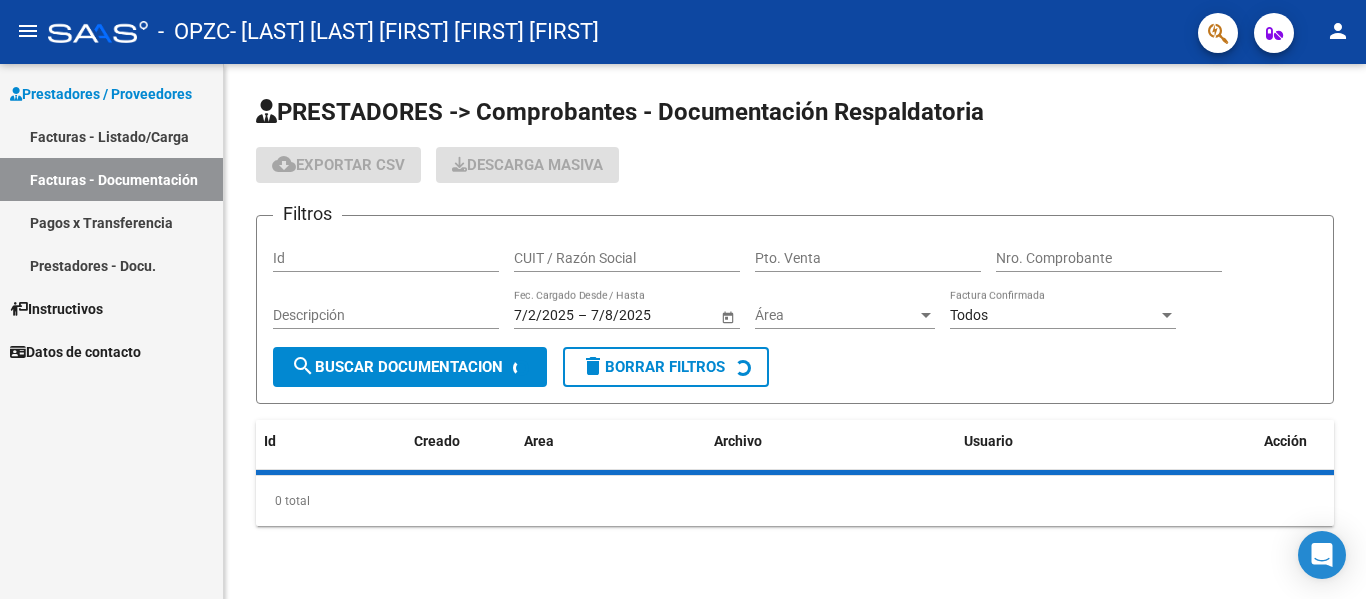 click on "Facturas - Listado/Carga" at bounding box center (111, 136) 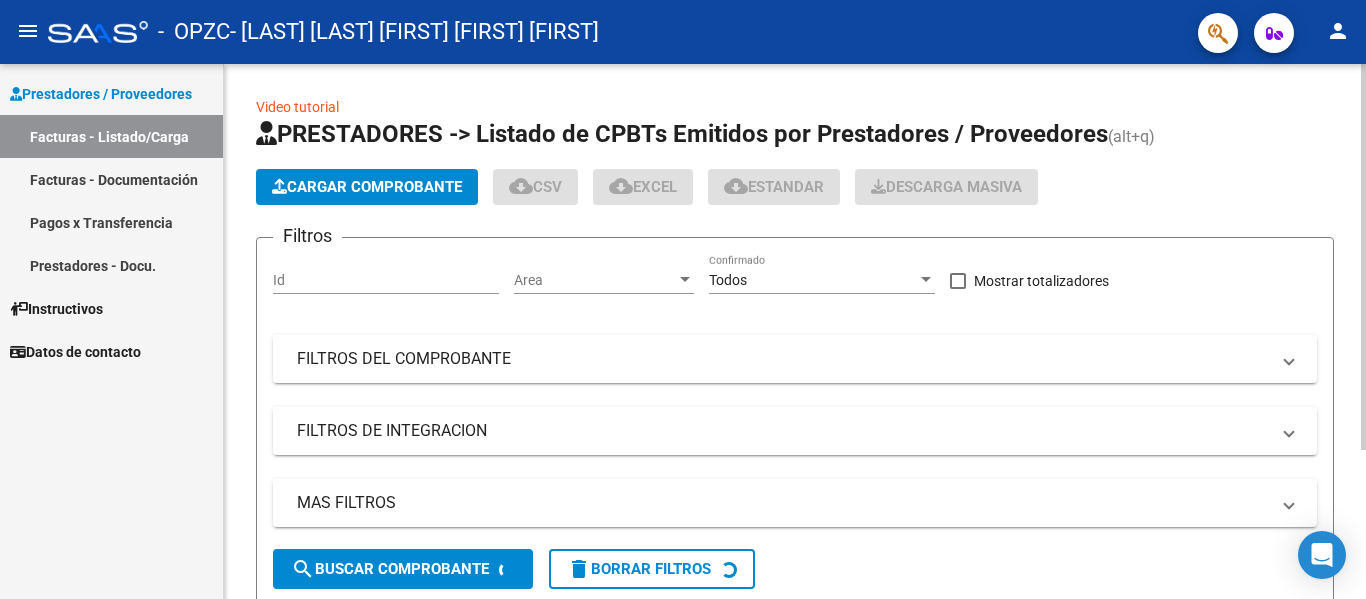 click on "Cargar Comprobante" 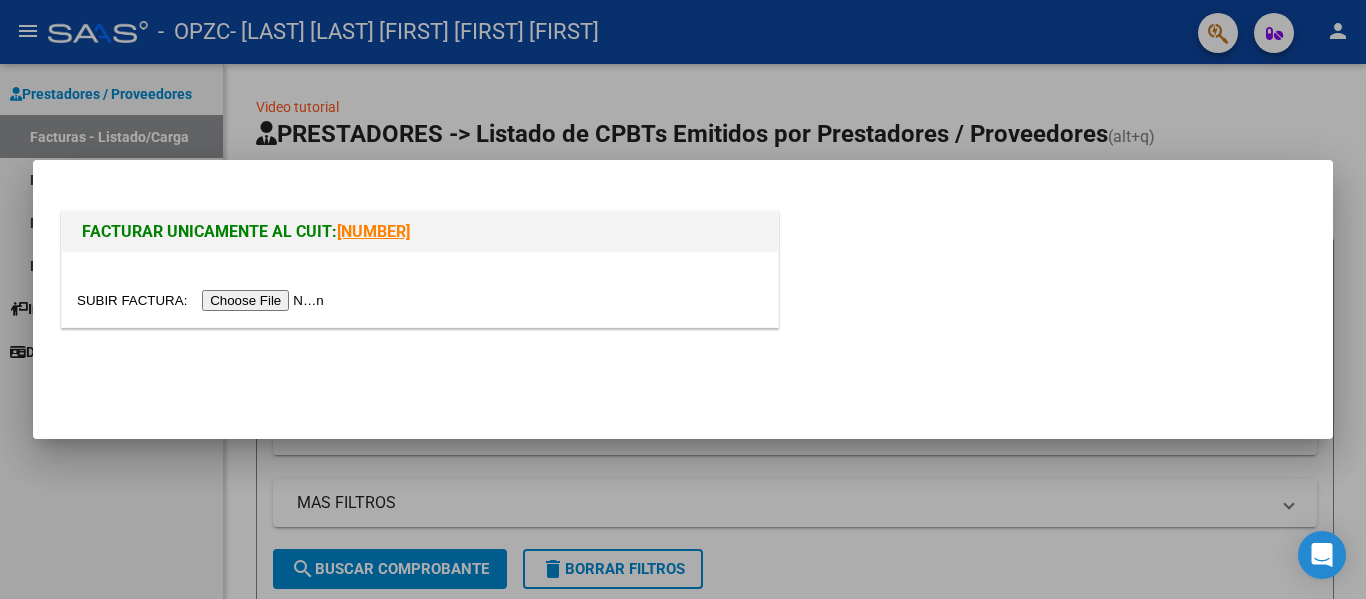 click at bounding box center (203, 300) 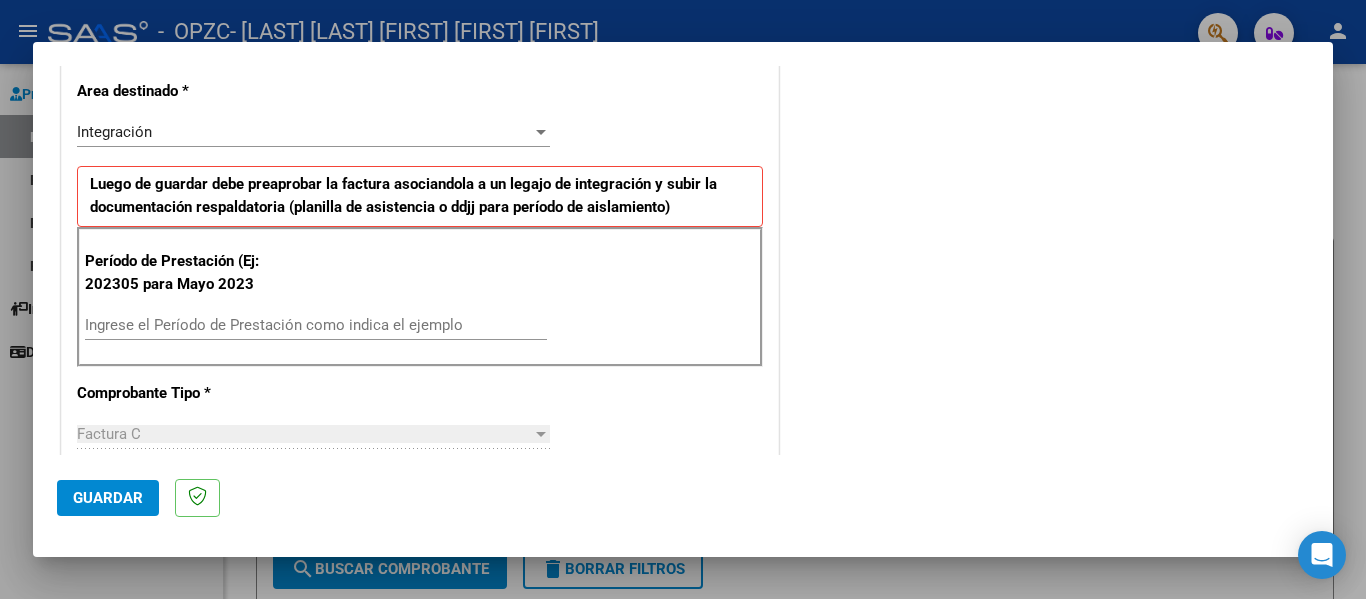 scroll, scrollTop: 444, scrollLeft: 0, axis: vertical 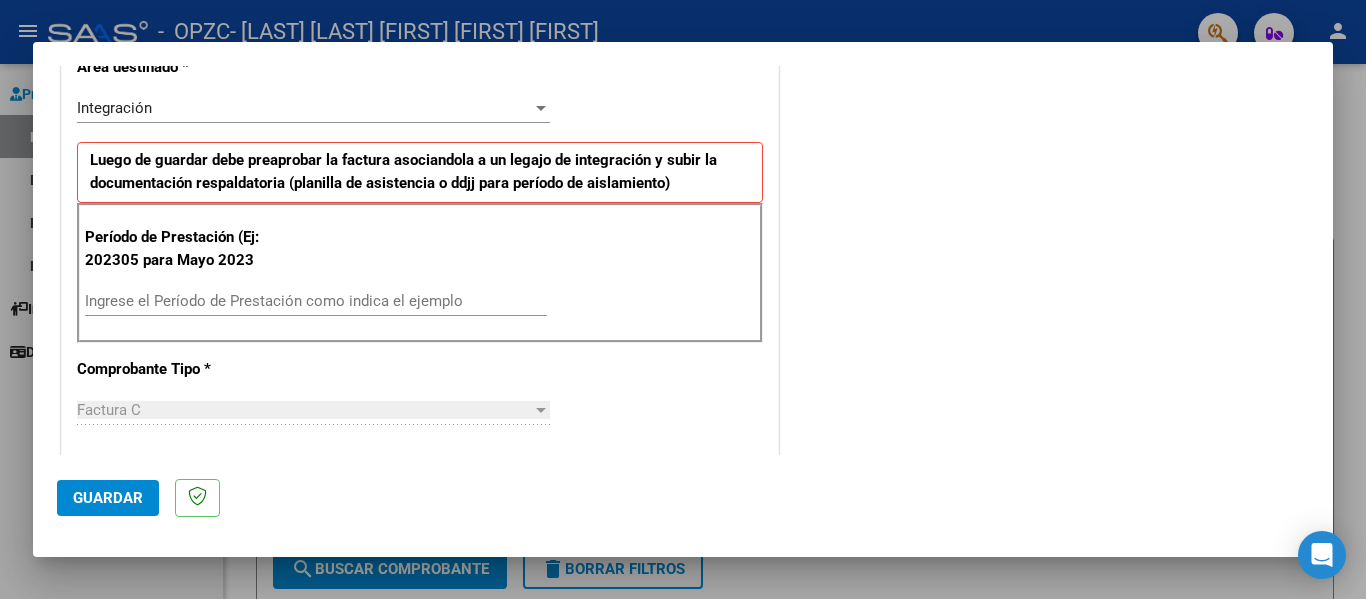 click on "Ingrese el Período de Prestación como indica el ejemplo" at bounding box center [316, 301] 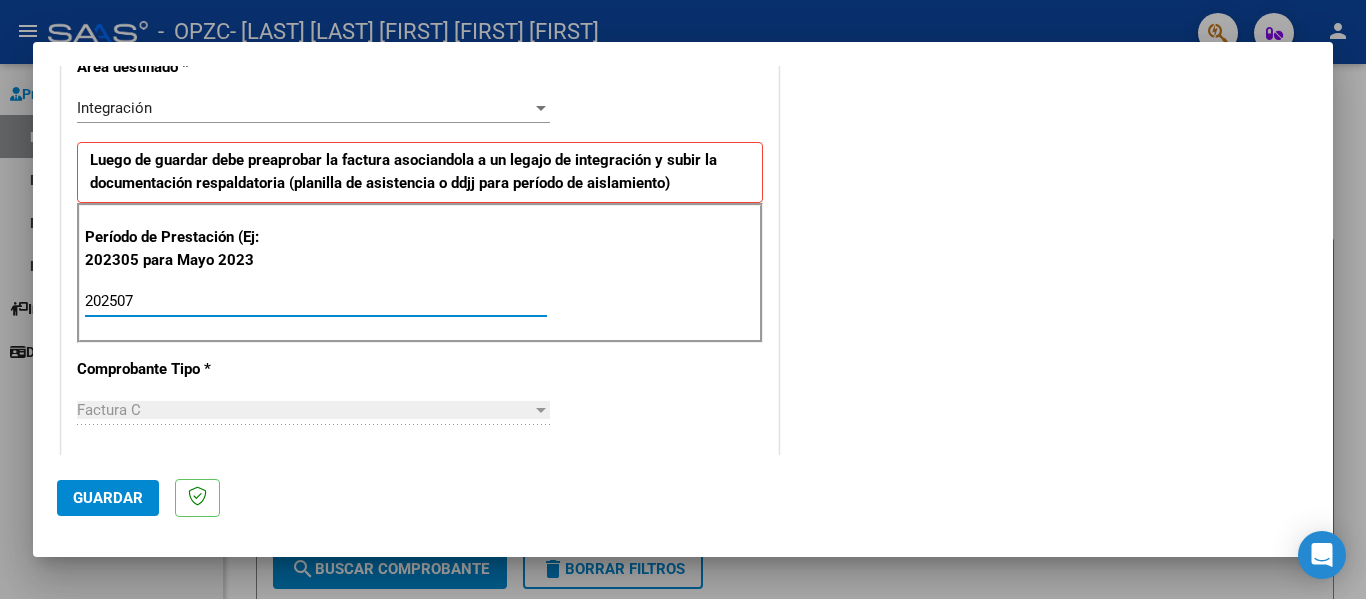type on "202507" 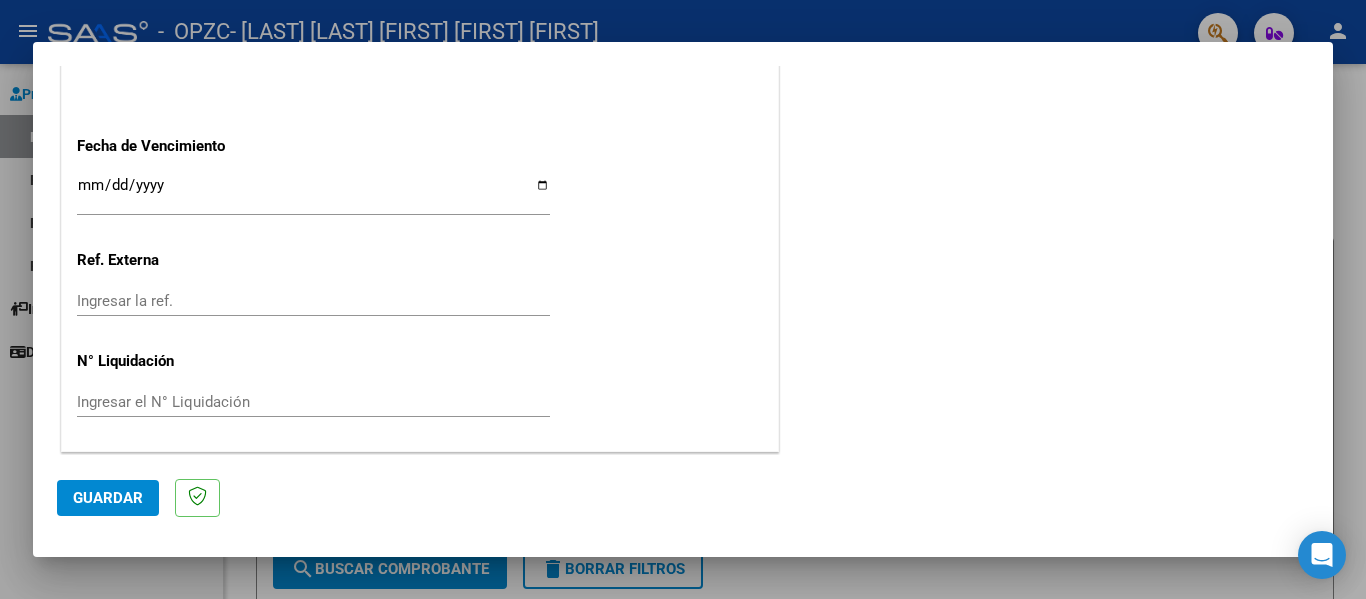 scroll, scrollTop: 1333, scrollLeft: 0, axis: vertical 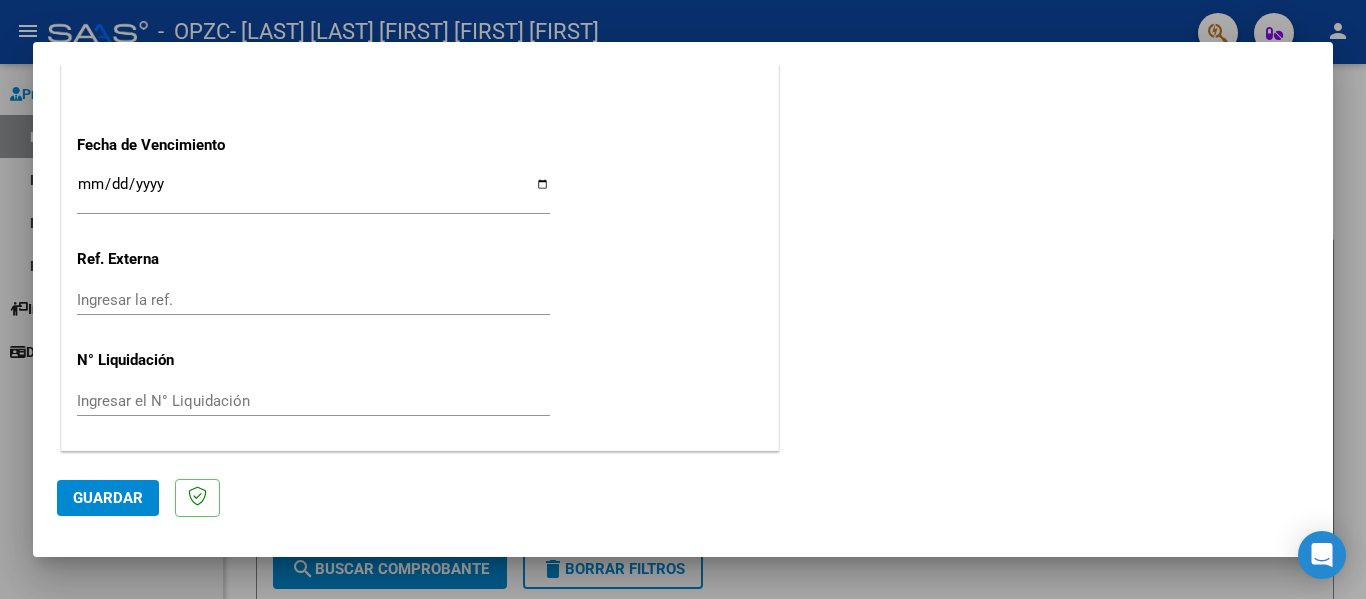 click on "Guardar" 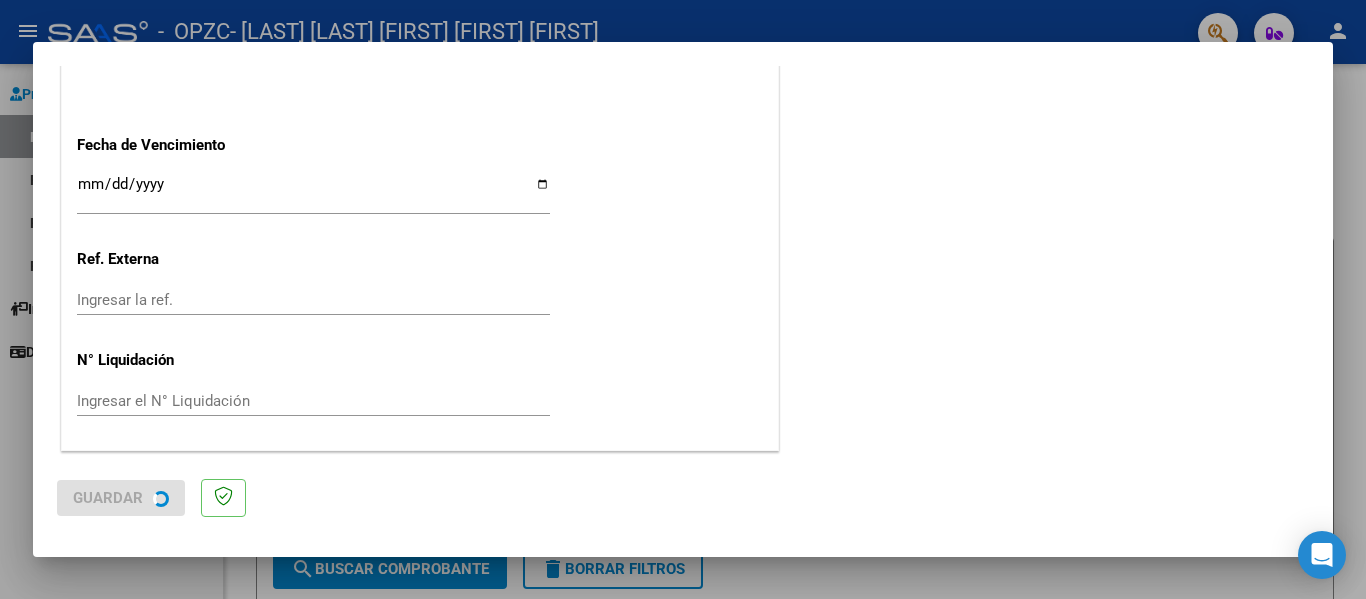 scroll, scrollTop: 0, scrollLeft: 0, axis: both 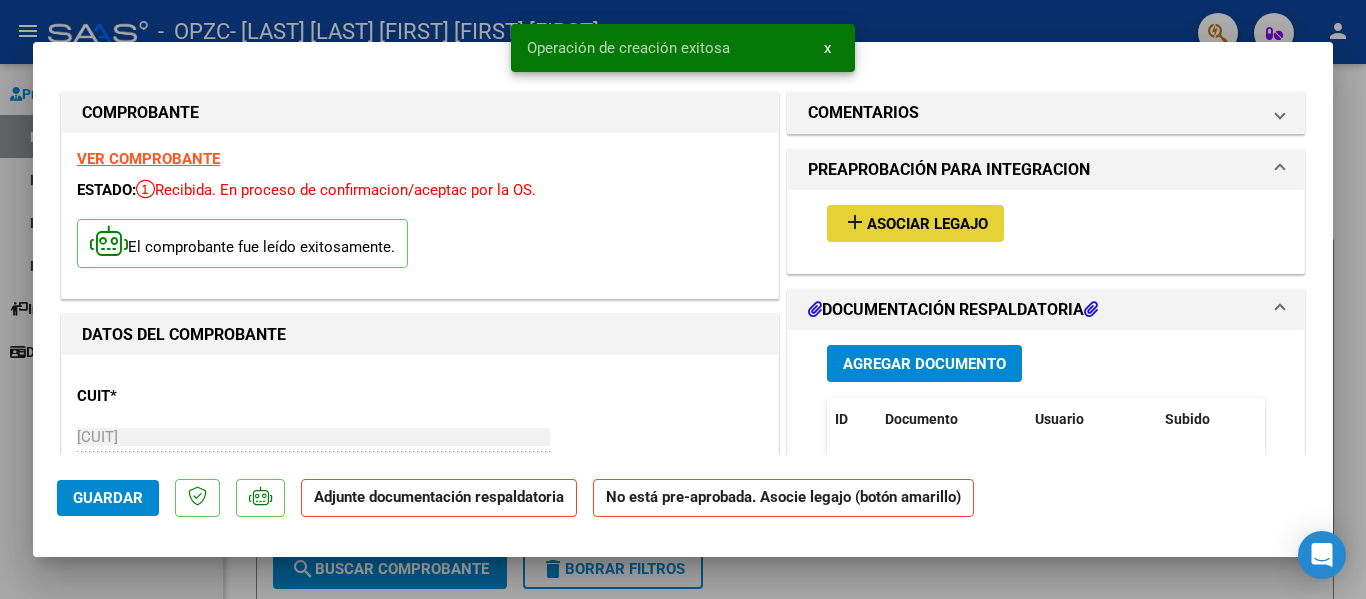 click on "Asociar Legajo" at bounding box center [927, 224] 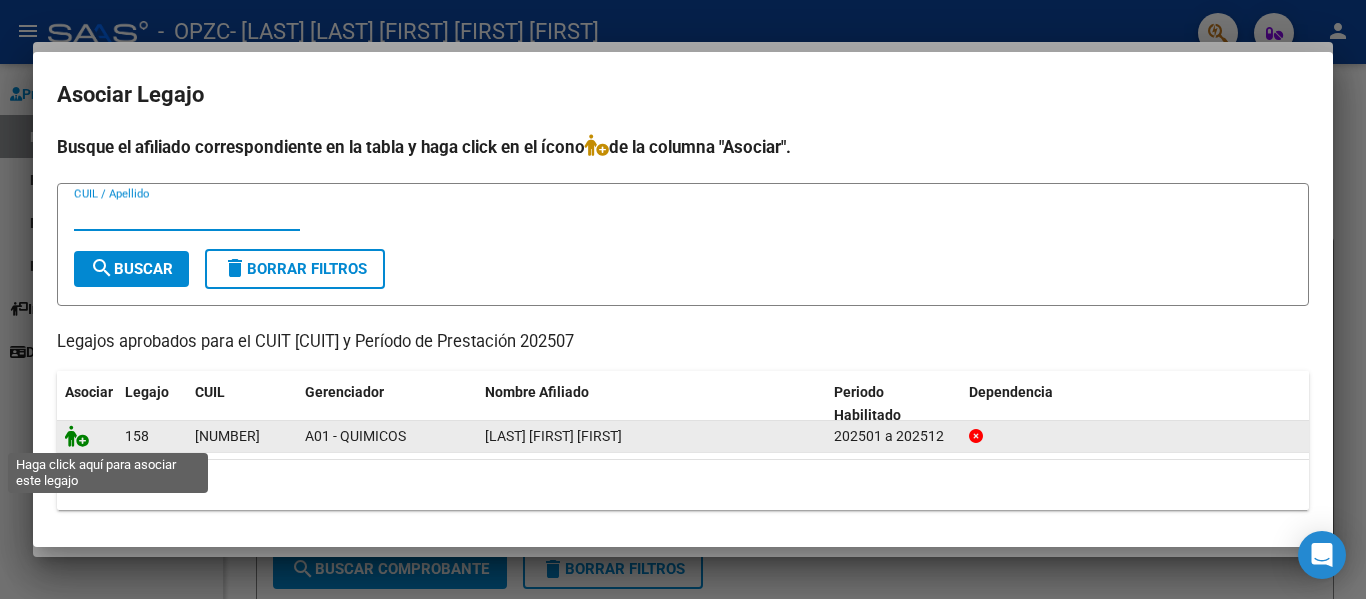 click 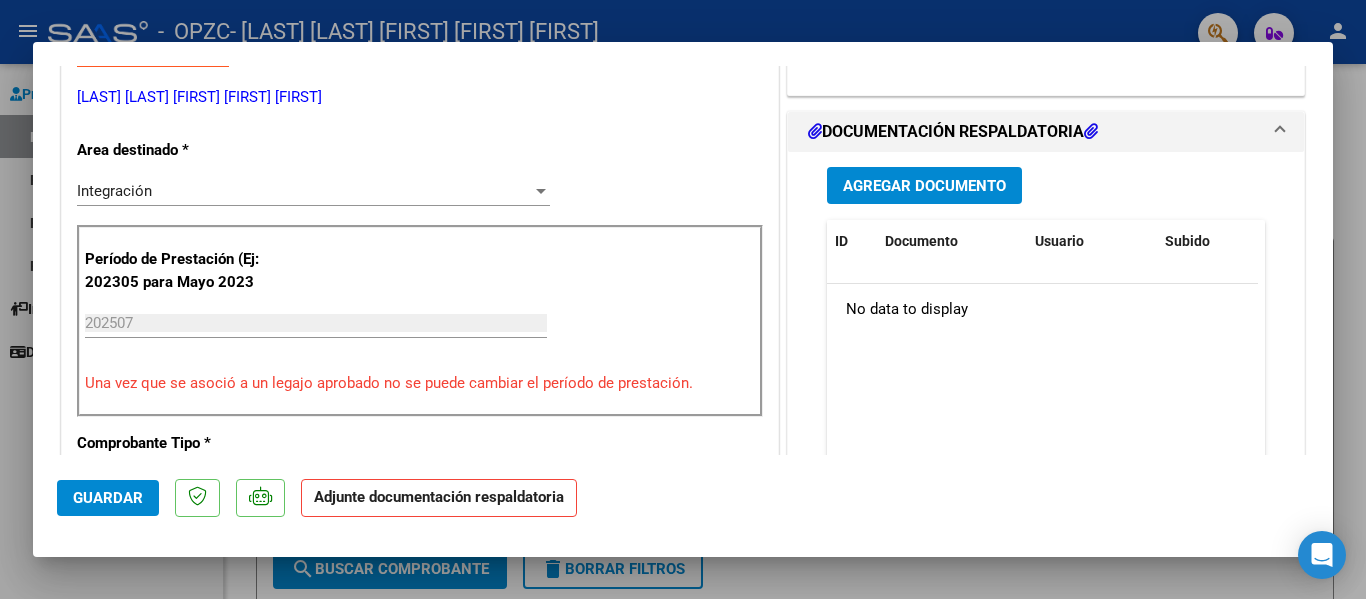scroll, scrollTop: 442, scrollLeft: 0, axis: vertical 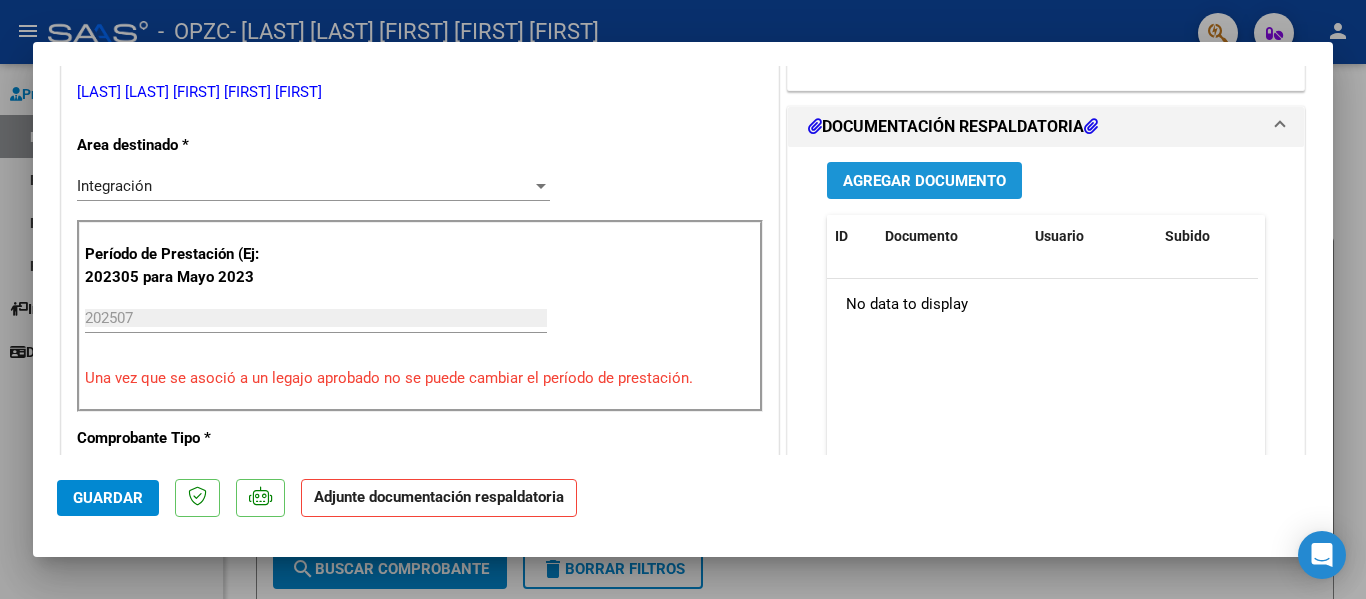 click on "Agregar Documento" at bounding box center (924, 181) 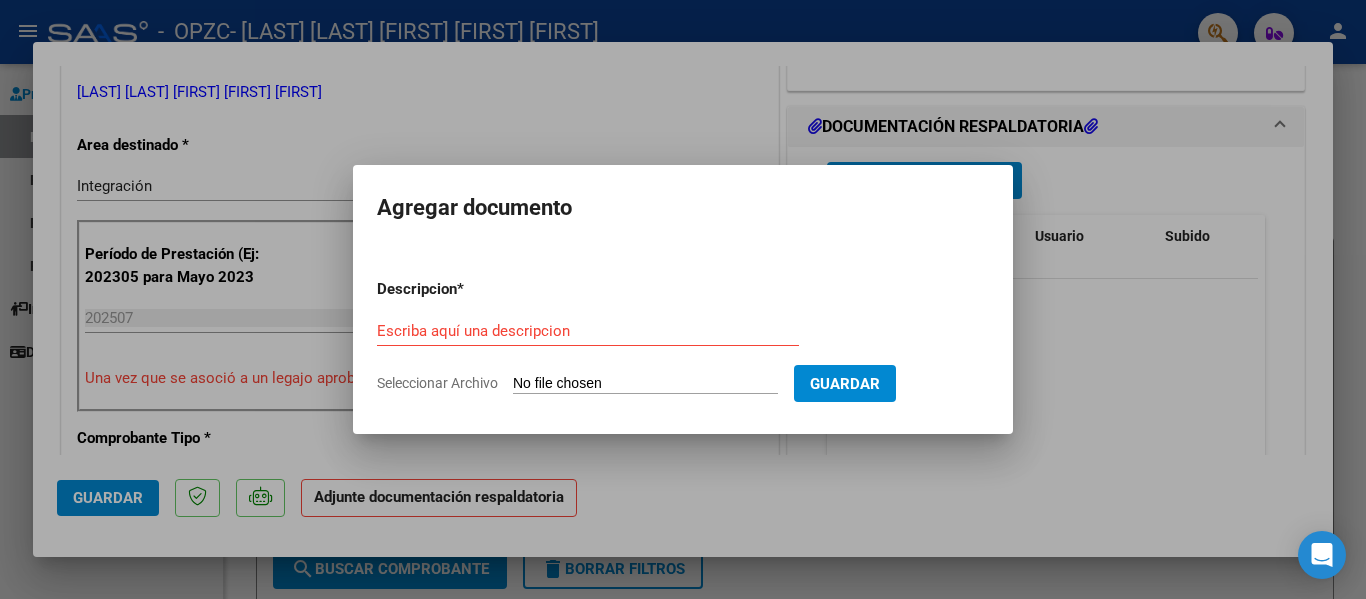 click on "Seleccionar Archivo" at bounding box center [645, 384] 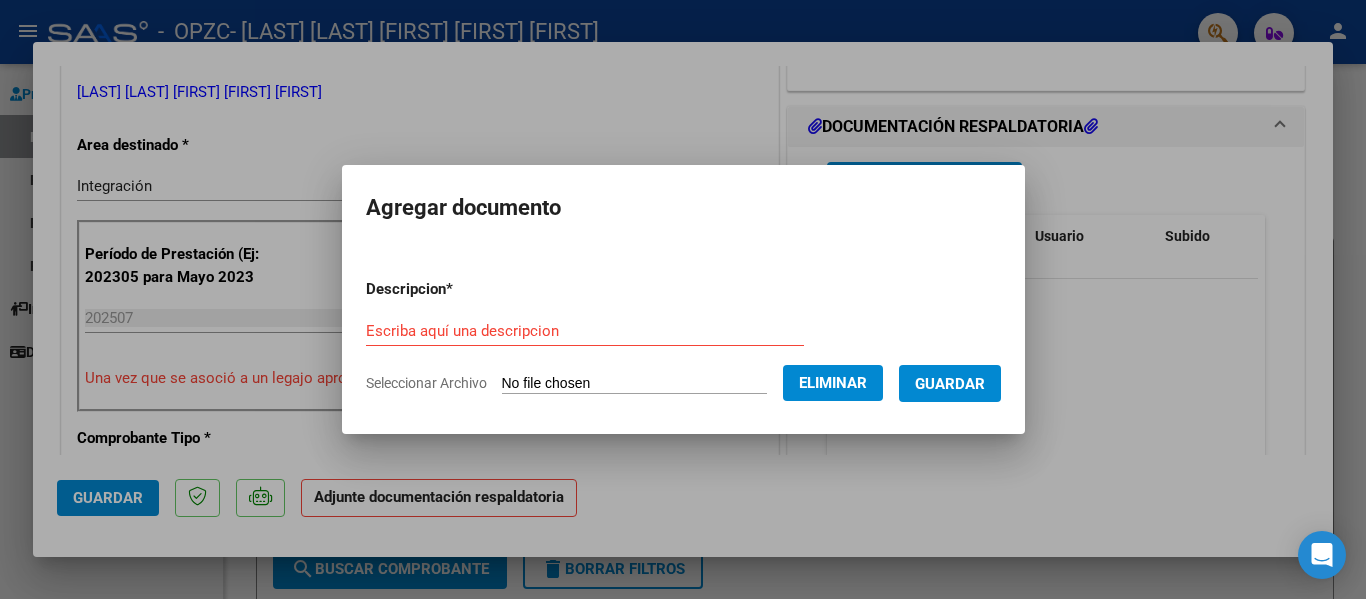 click on "Descripcion  *   Escriba aquí una descripcion  Seleccionar Archivo Eliminar Guardar" at bounding box center (683, 336) 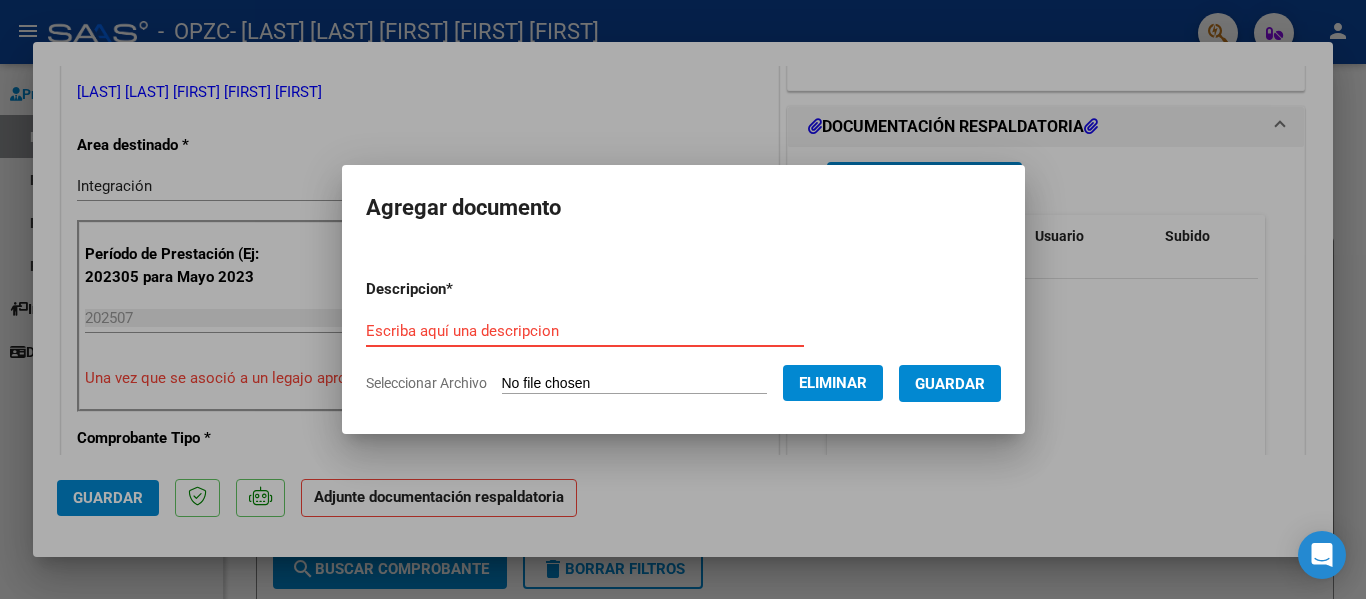 click on "Escriba aquí una descripcion" at bounding box center (585, 331) 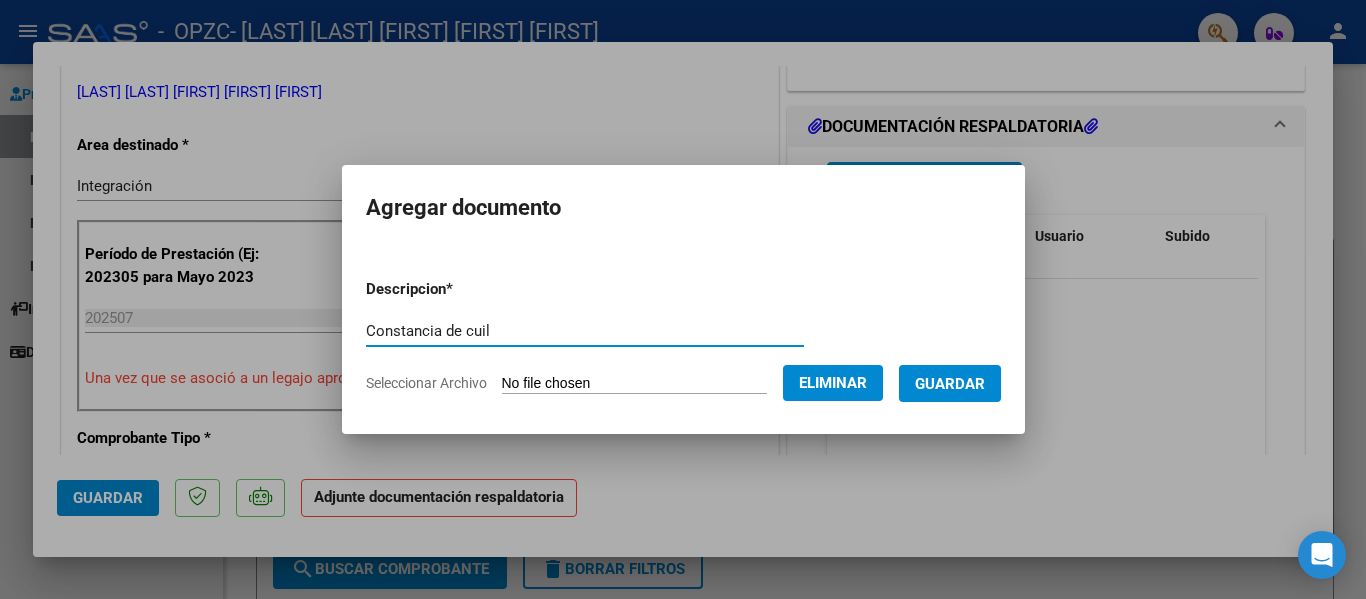 type on "Constancia de cuil" 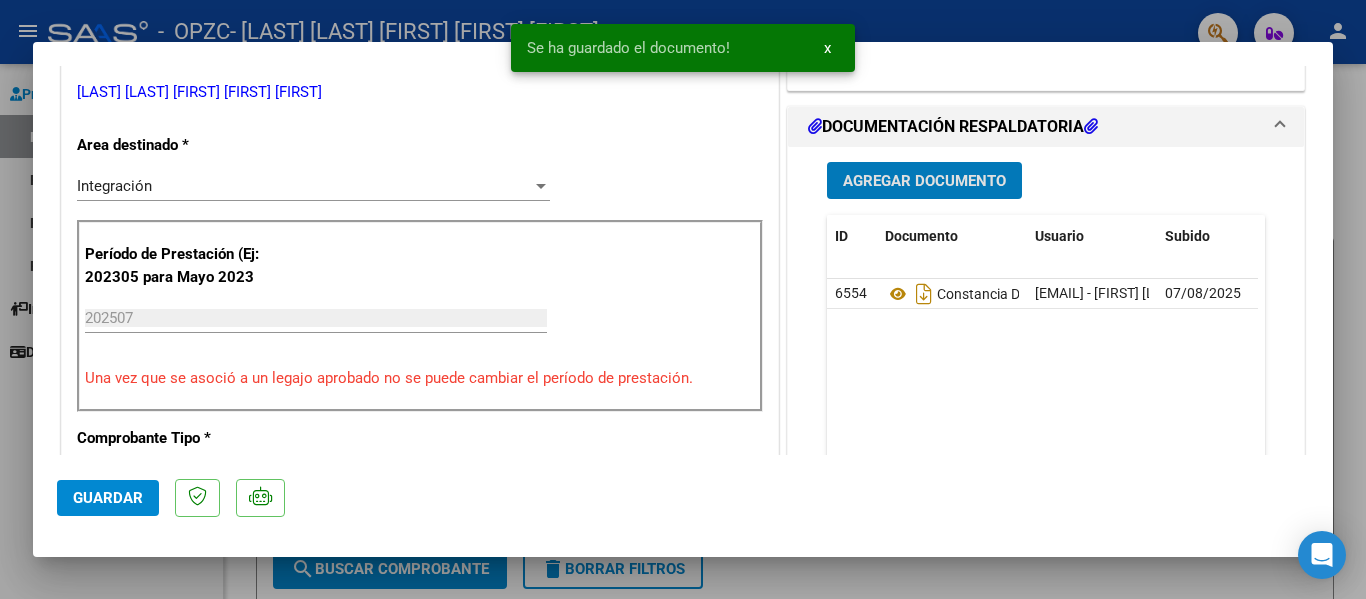 click on "Agregar Documento" at bounding box center (924, 181) 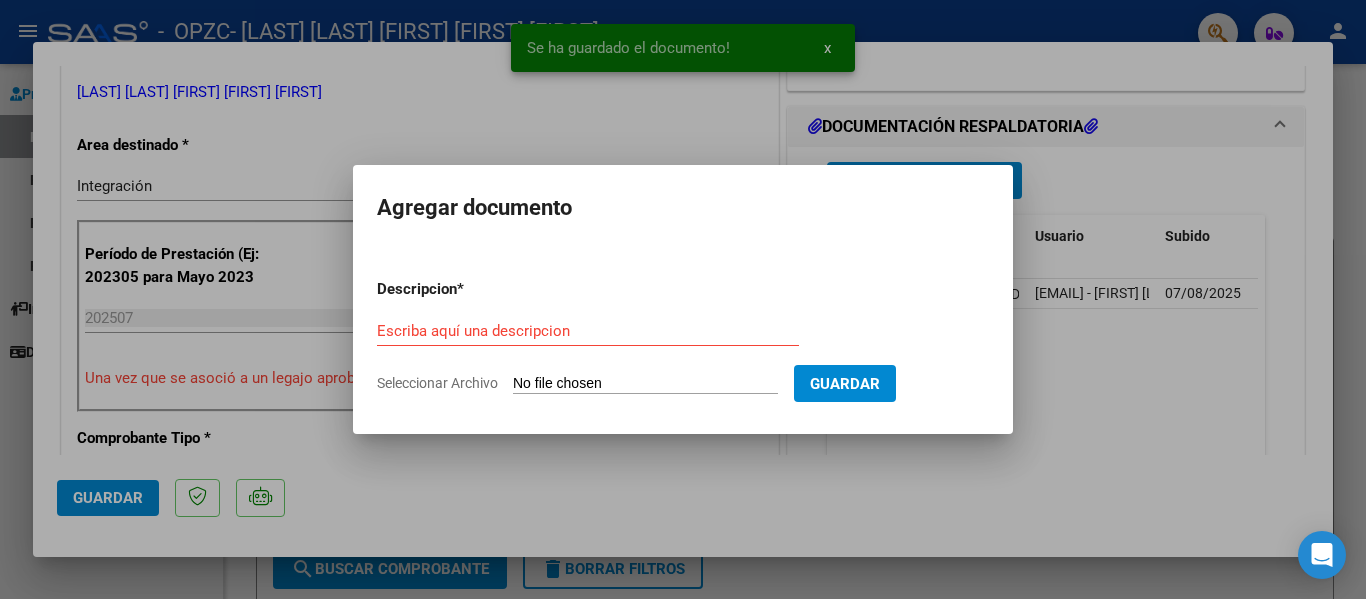 click on "Seleccionar Archivo" at bounding box center [645, 384] 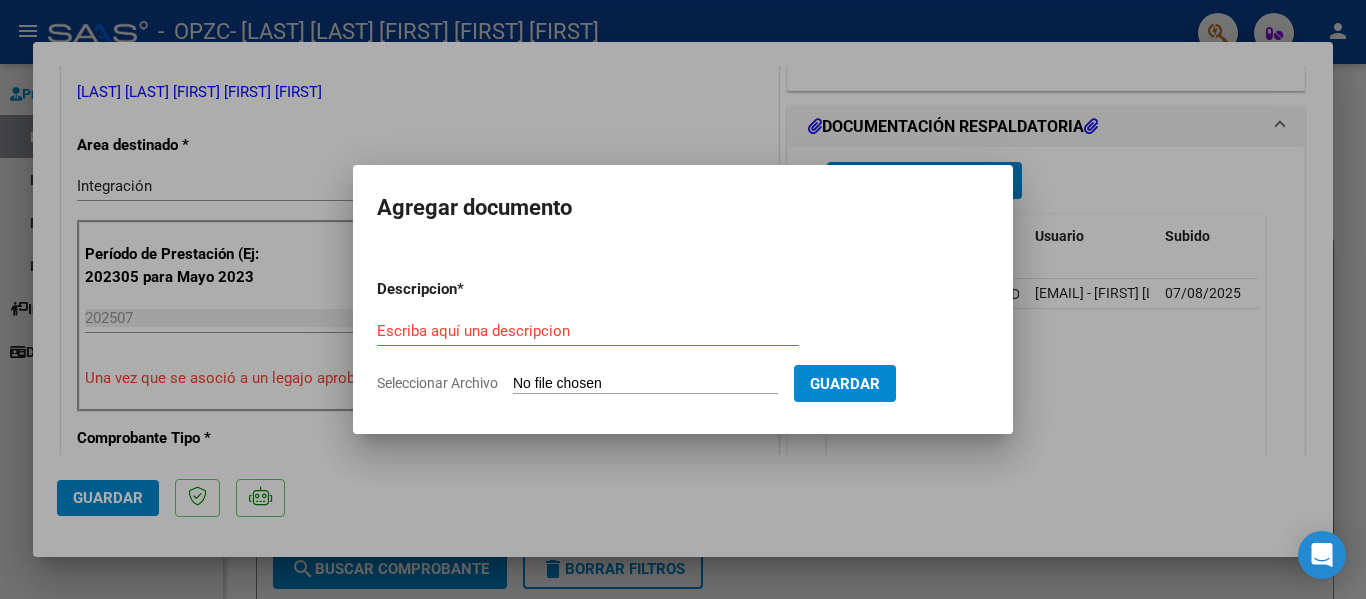 type on "C:\fakepath\Planilla de asistencia. [LAST] [FIRST] (07.25).pdf" 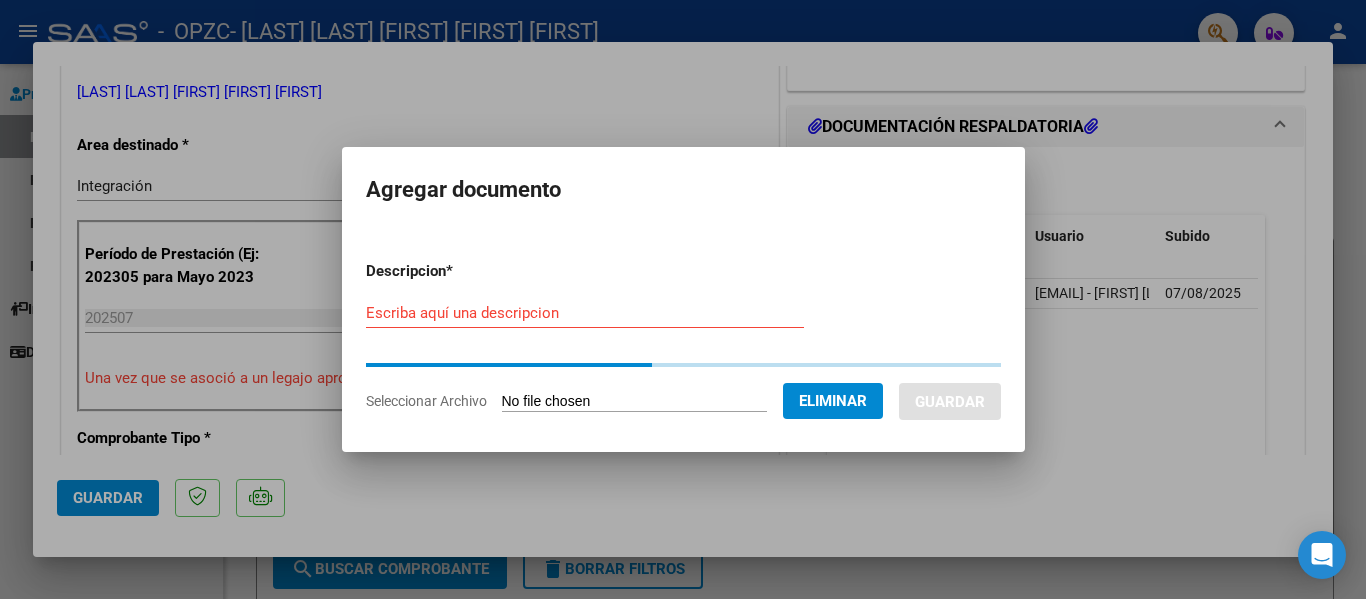 click on "Escriba aquí una descripcion" at bounding box center [585, 313] 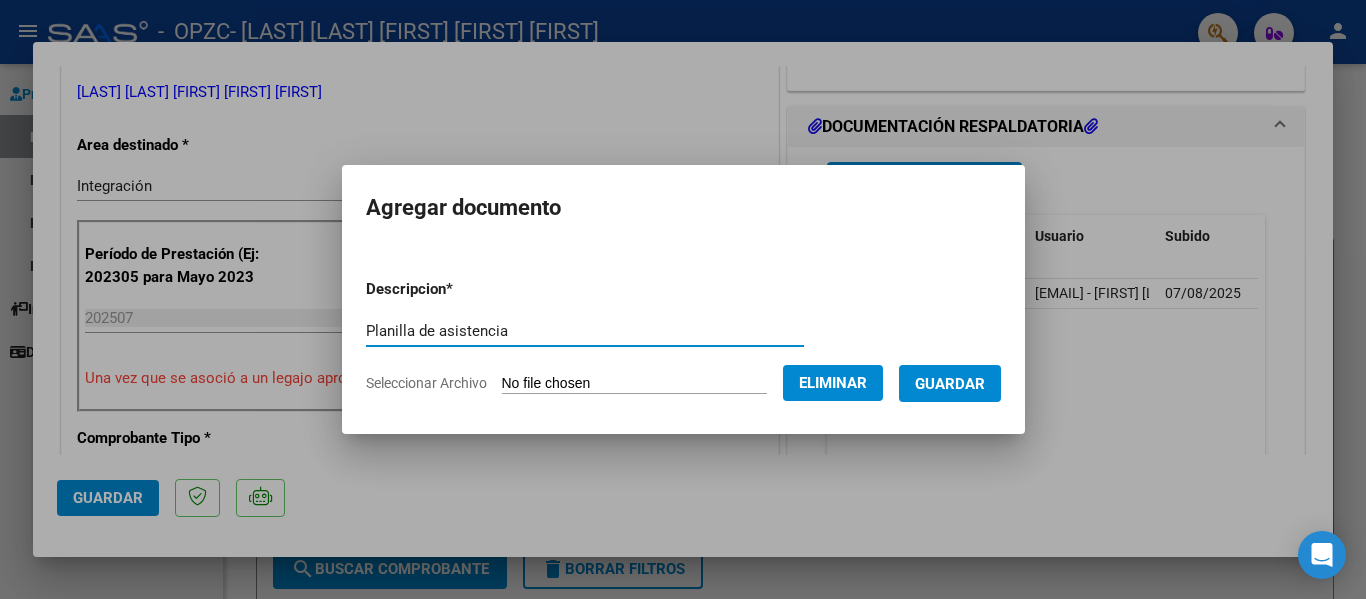 type on "Planilla de asistencia" 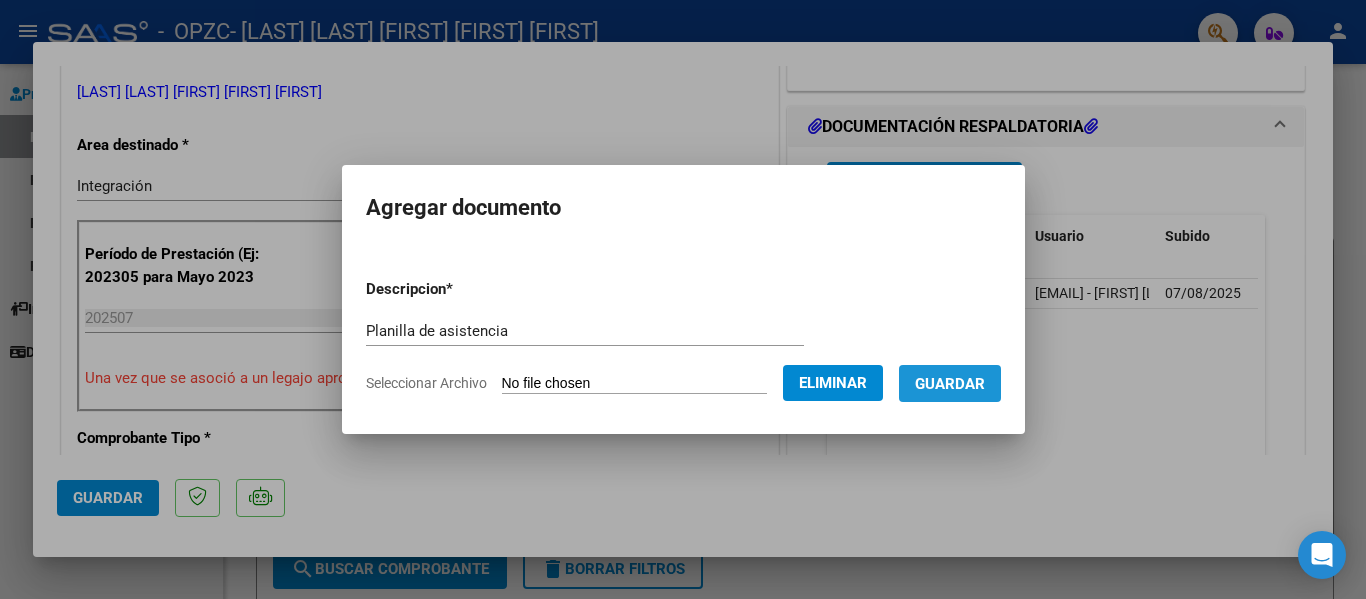 click on "Guardar" at bounding box center [950, 384] 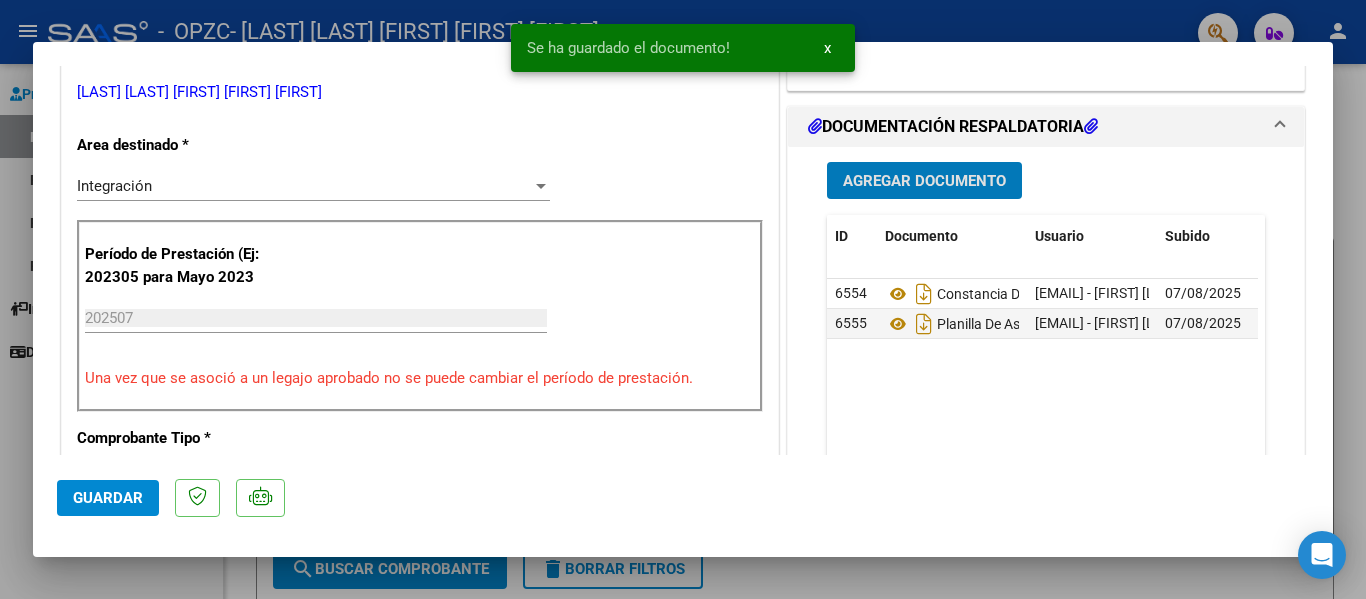click on "Agregar Documento" at bounding box center (924, 181) 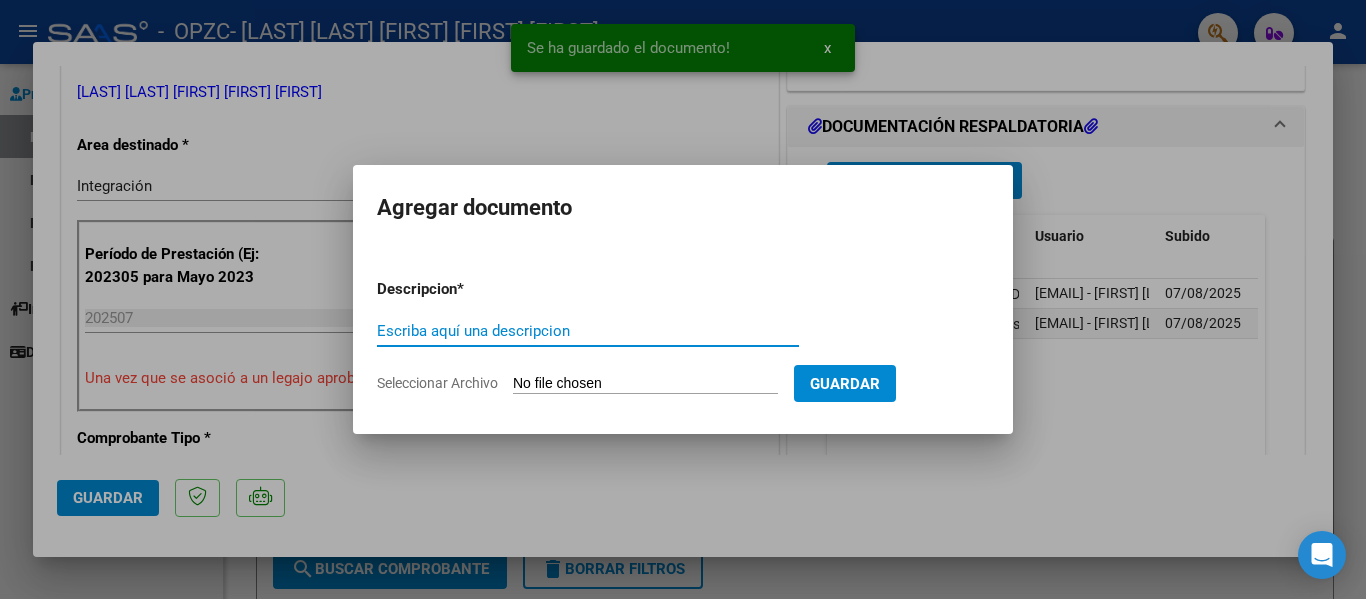 click on "Seleccionar Archivo" at bounding box center [645, 384] 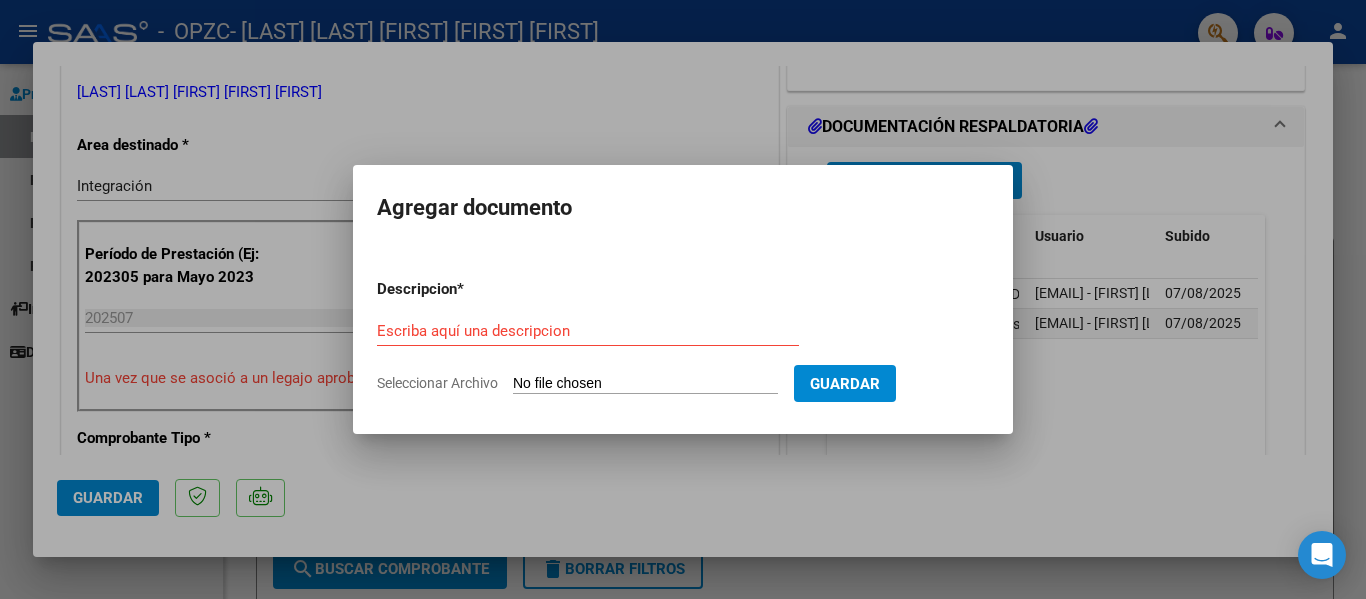 type on "C:\fakepath\Comprobante CAE.png" 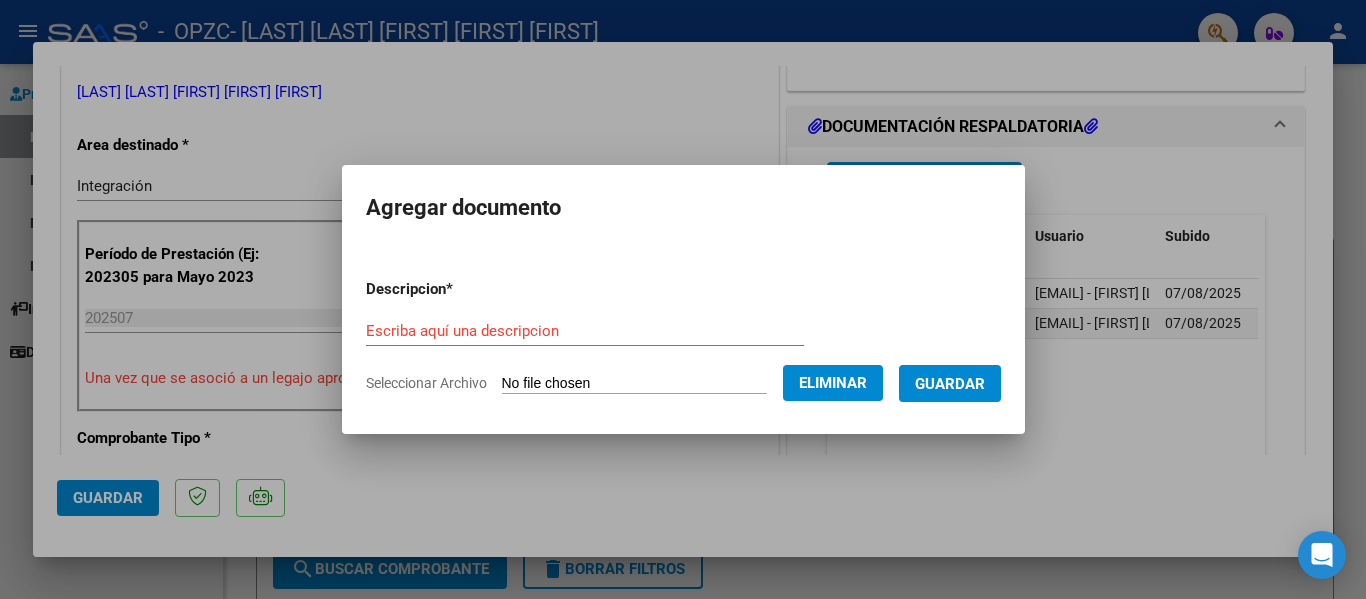click on "Descripcion  *   Escriba aquí una descripcion  Seleccionar Archivo Eliminar Guardar" at bounding box center (683, 336) 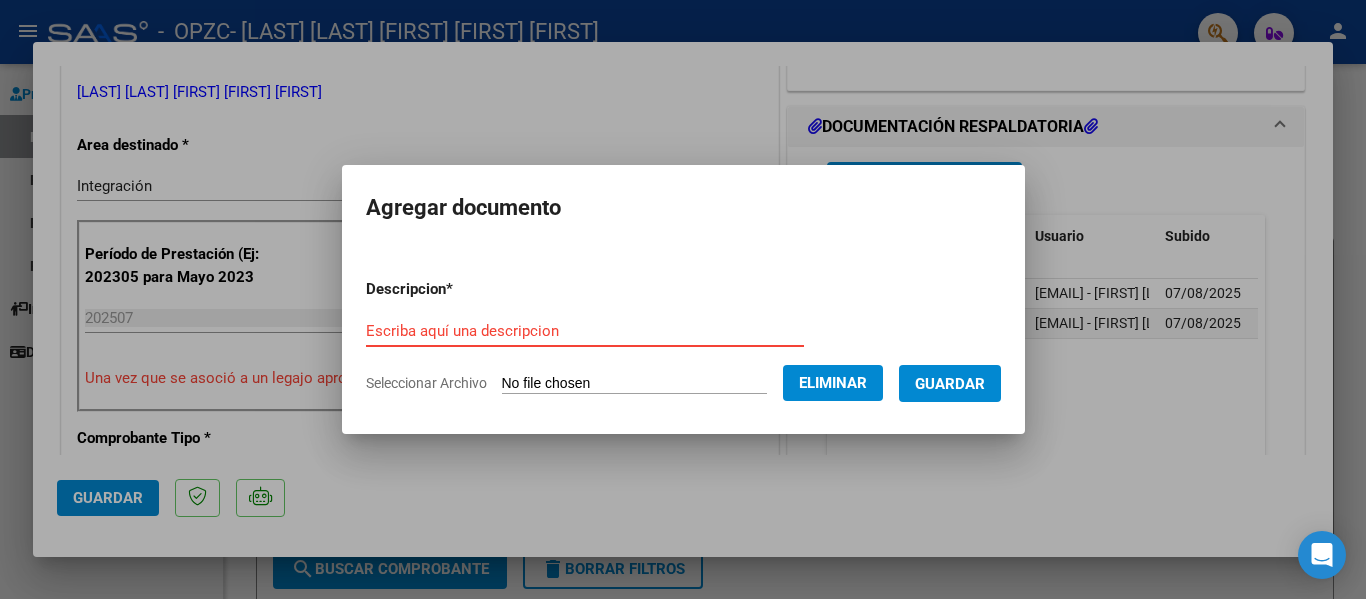 click on "Escriba aquí una descripcion" at bounding box center (585, 331) 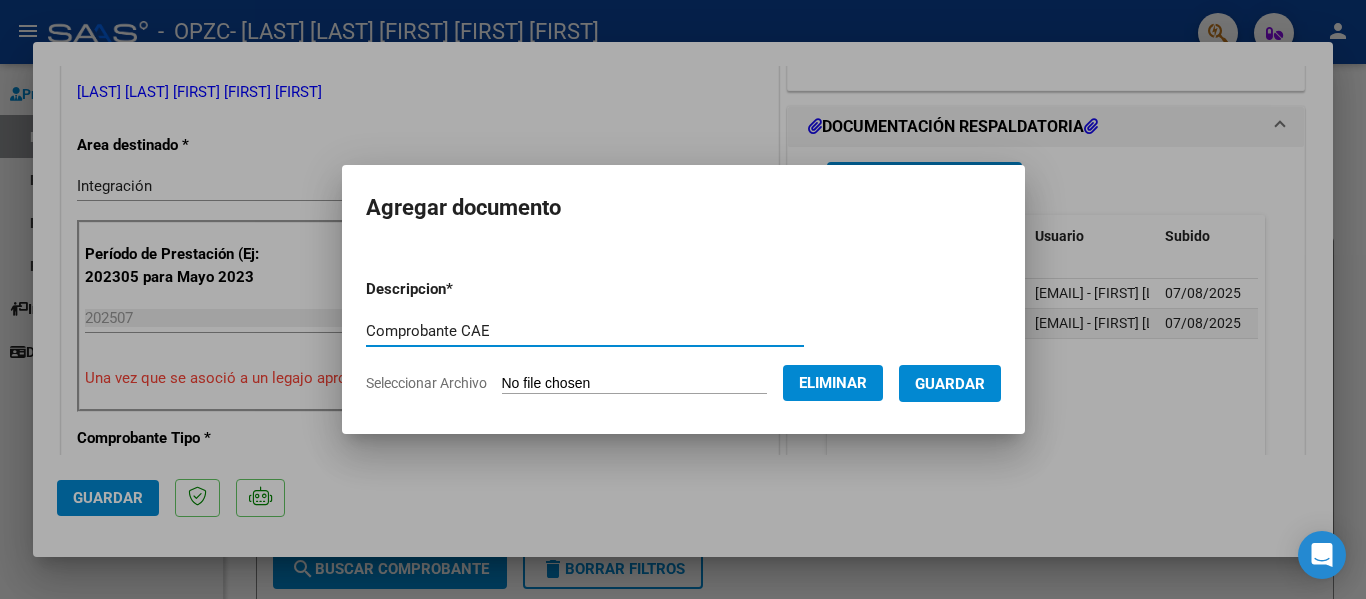 type on "Comprobante CAE" 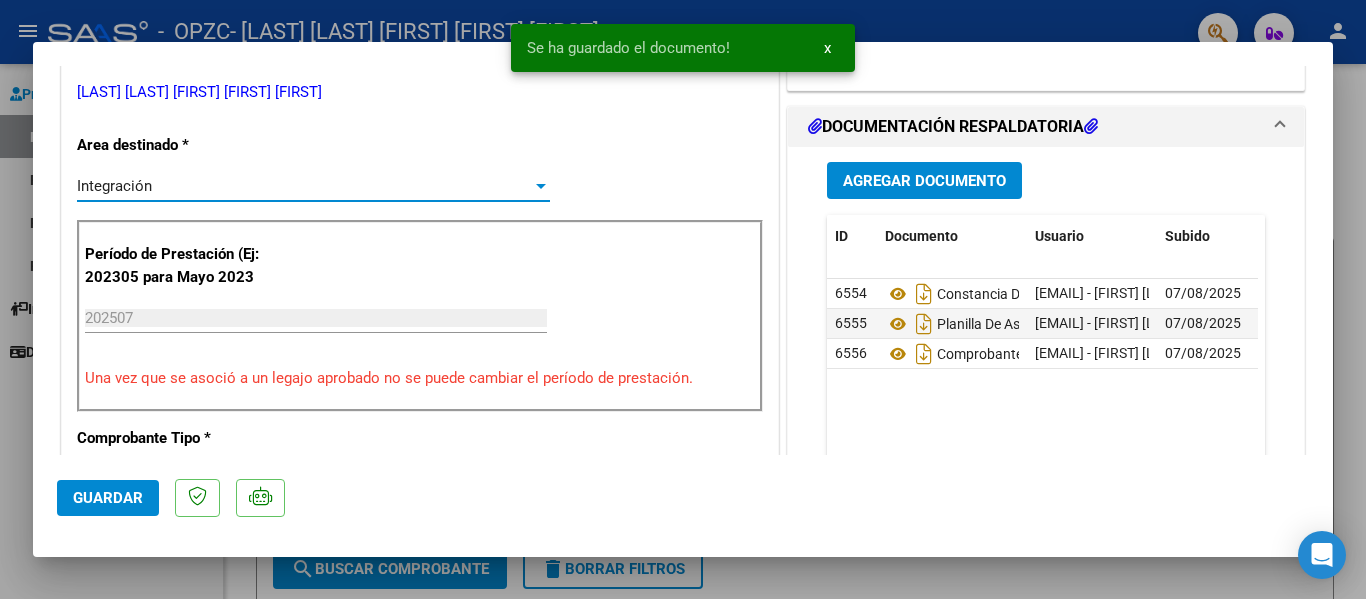 click on "Integración" at bounding box center (304, 186) 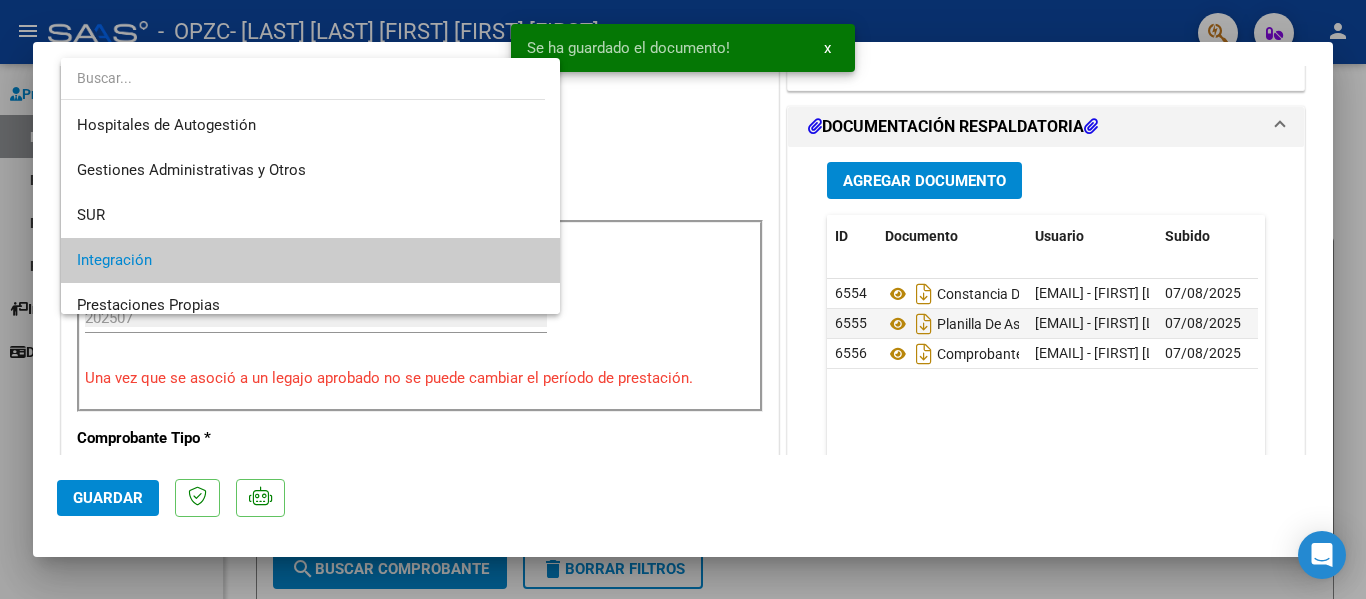 scroll, scrollTop: 75, scrollLeft: 0, axis: vertical 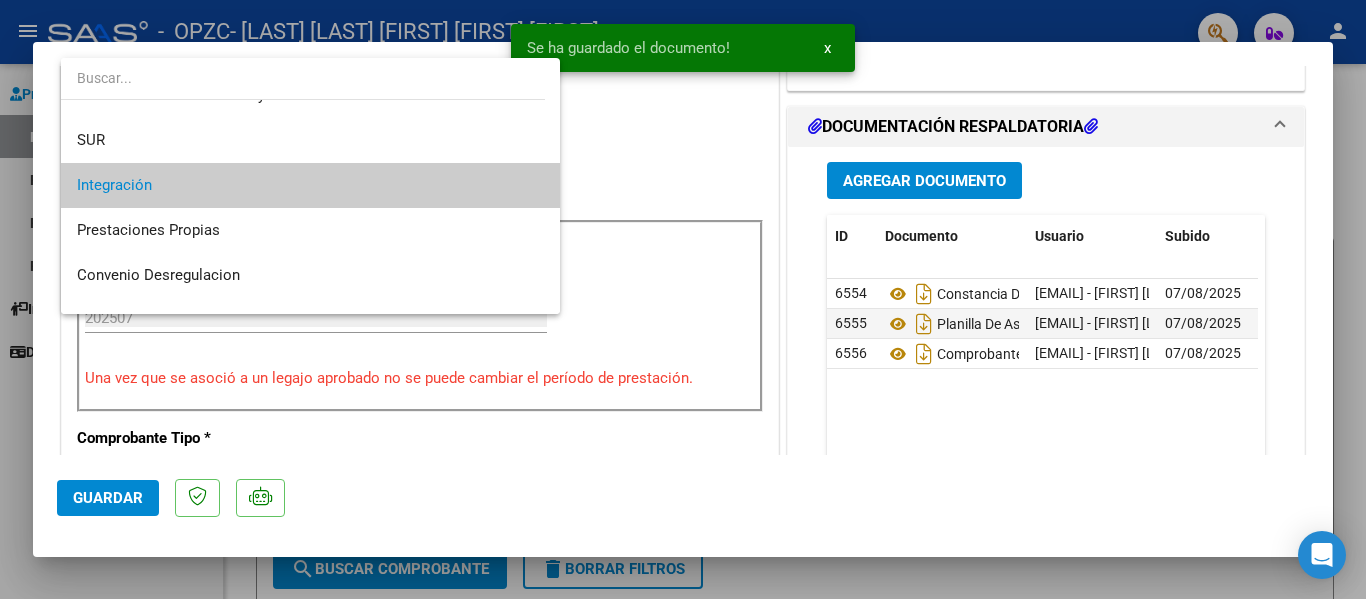 click on "Integración" at bounding box center [310, 185] 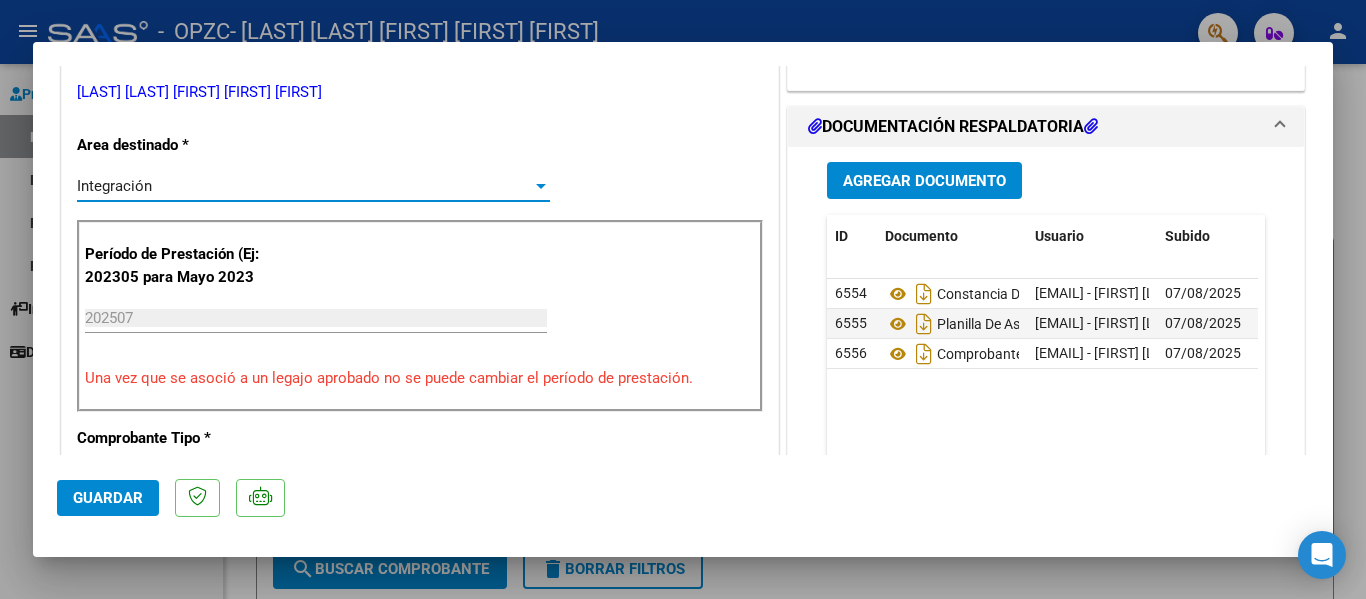 click on "Integración" at bounding box center [304, 186] 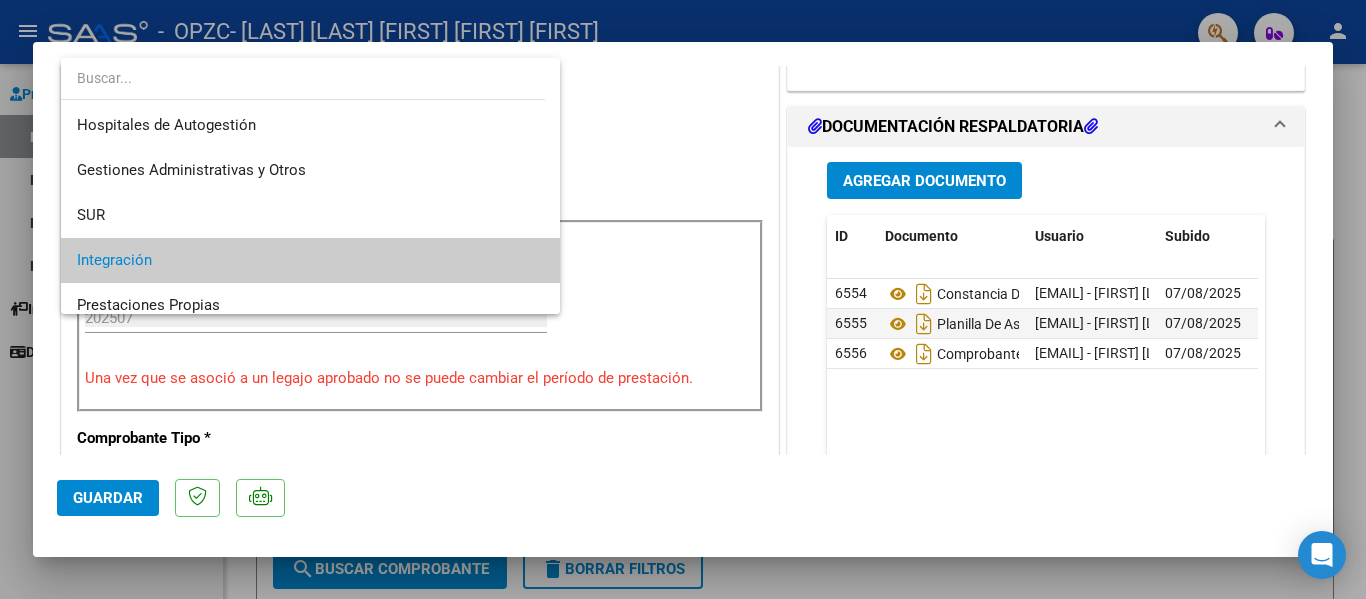 scroll, scrollTop: 75, scrollLeft: 0, axis: vertical 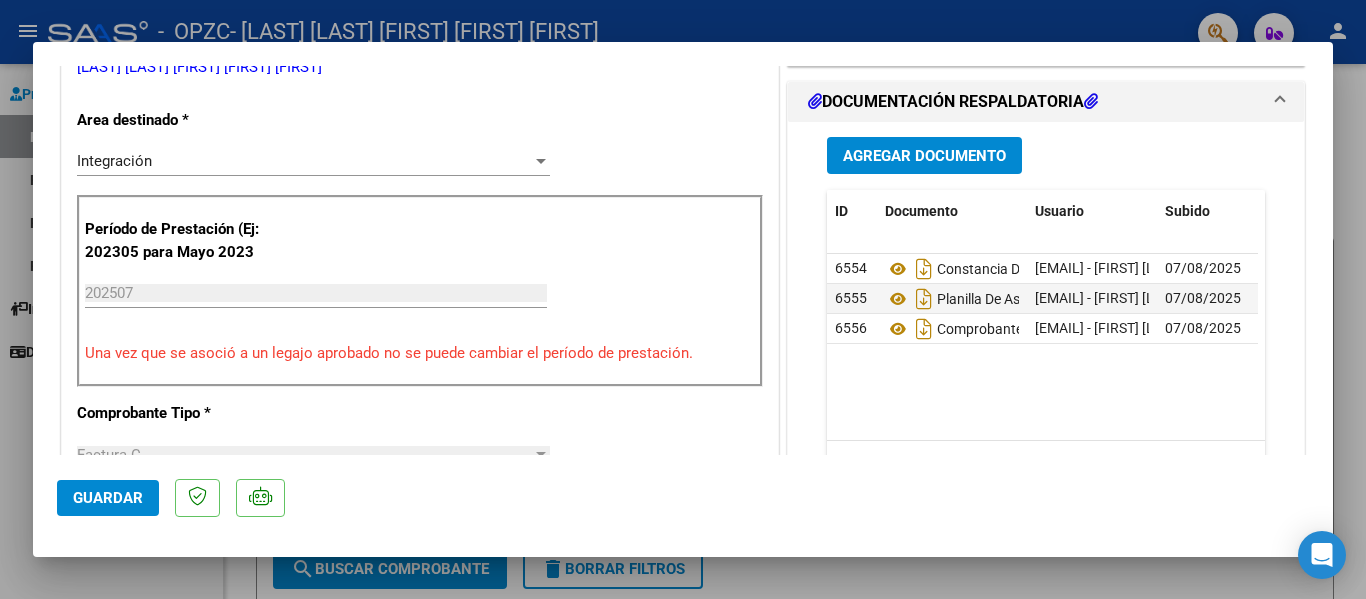 click on "Guardar" 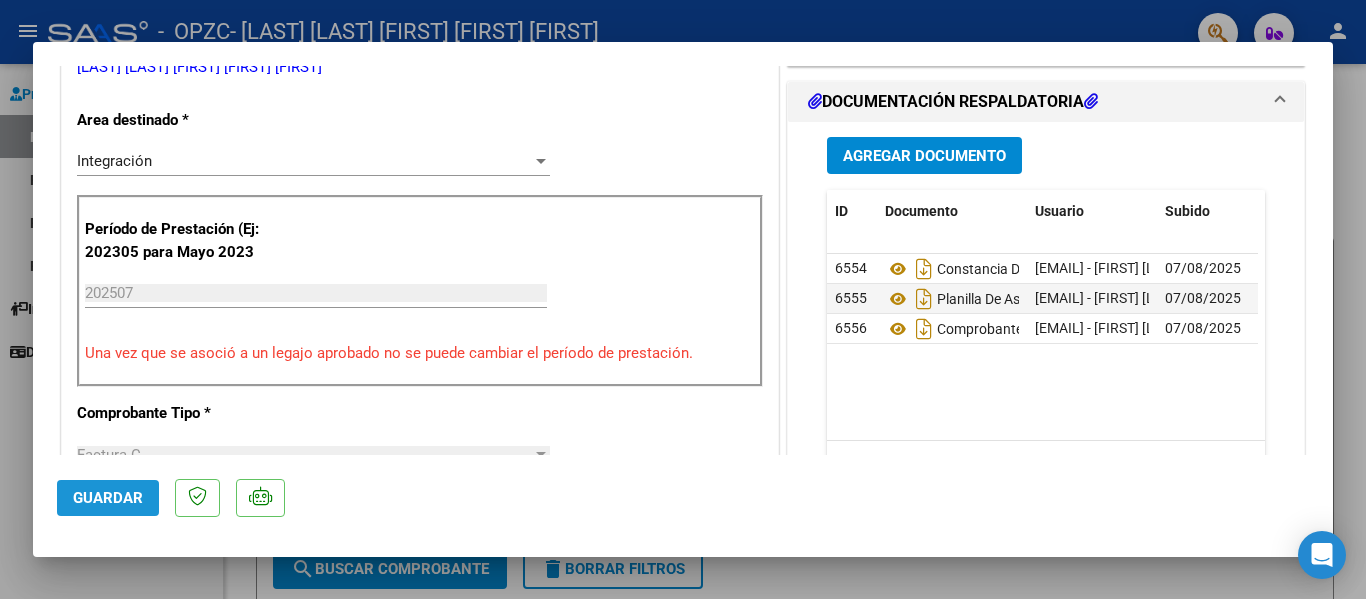 click on "Guardar" 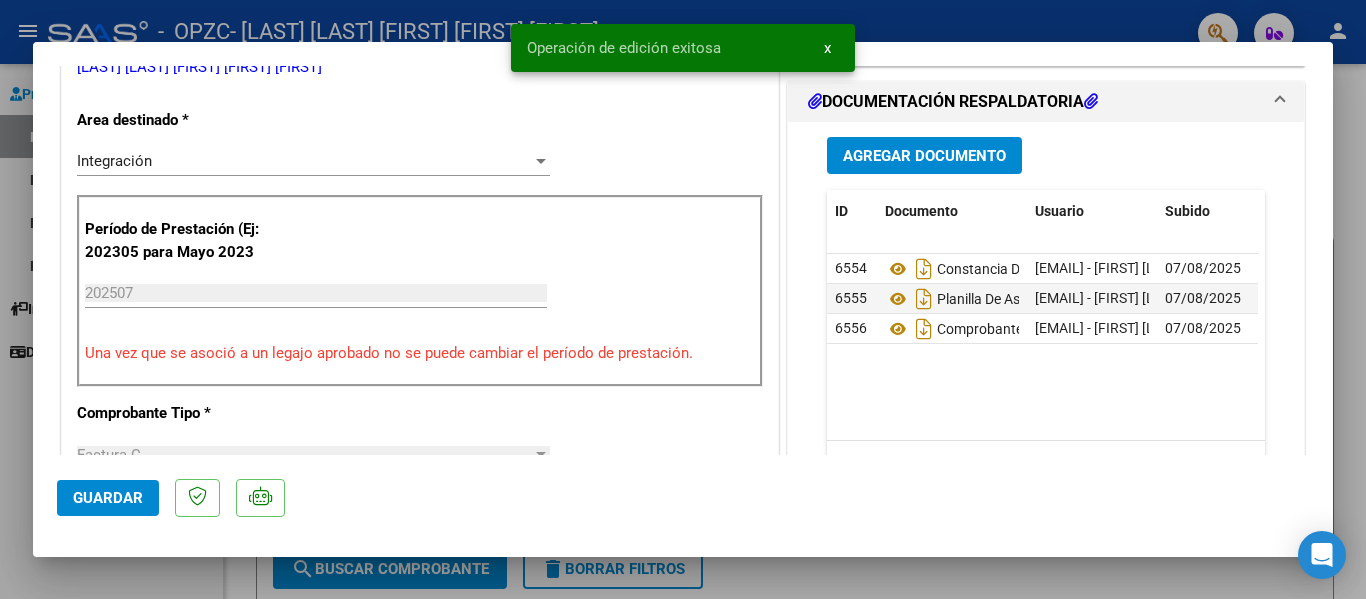 click at bounding box center (683, 299) 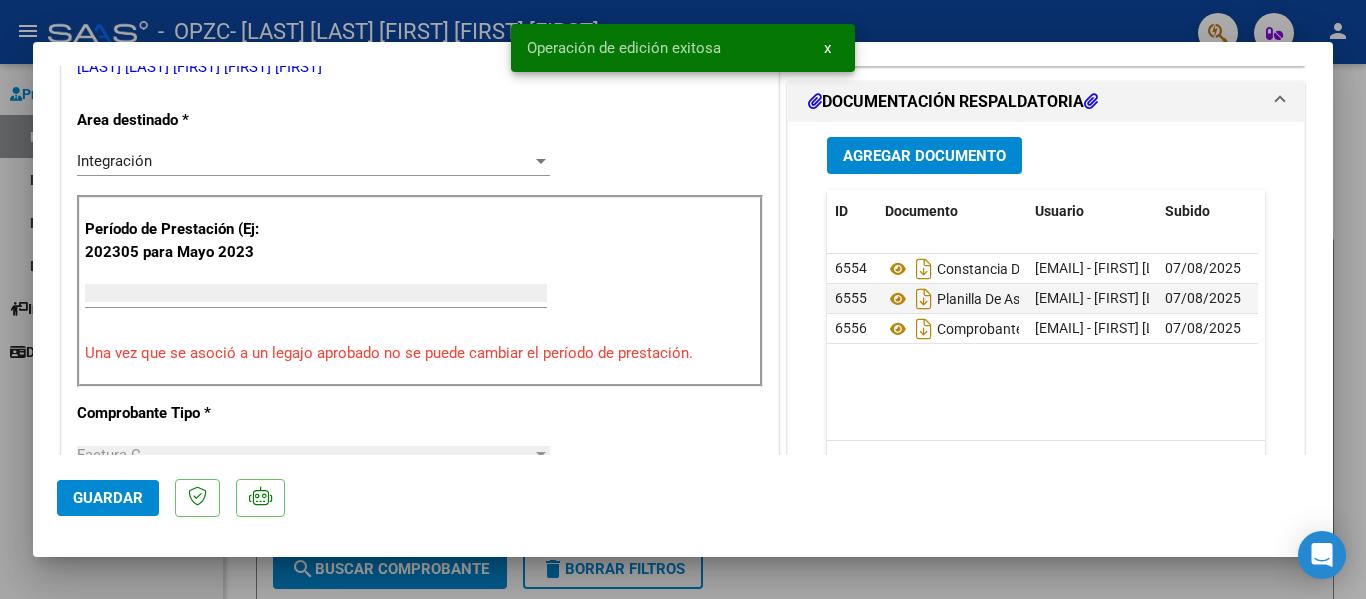 scroll, scrollTop: 381, scrollLeft: 0, axis: vertical 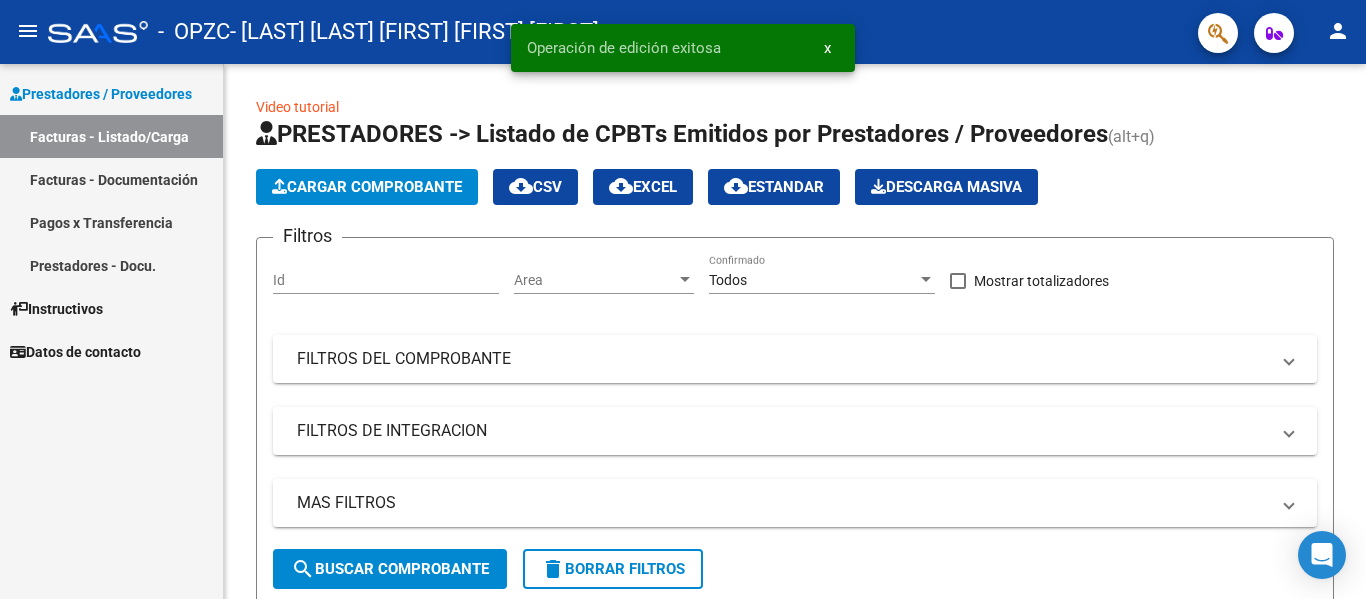 click on "Prestadores - Docu." at bounding box center [111, 265] 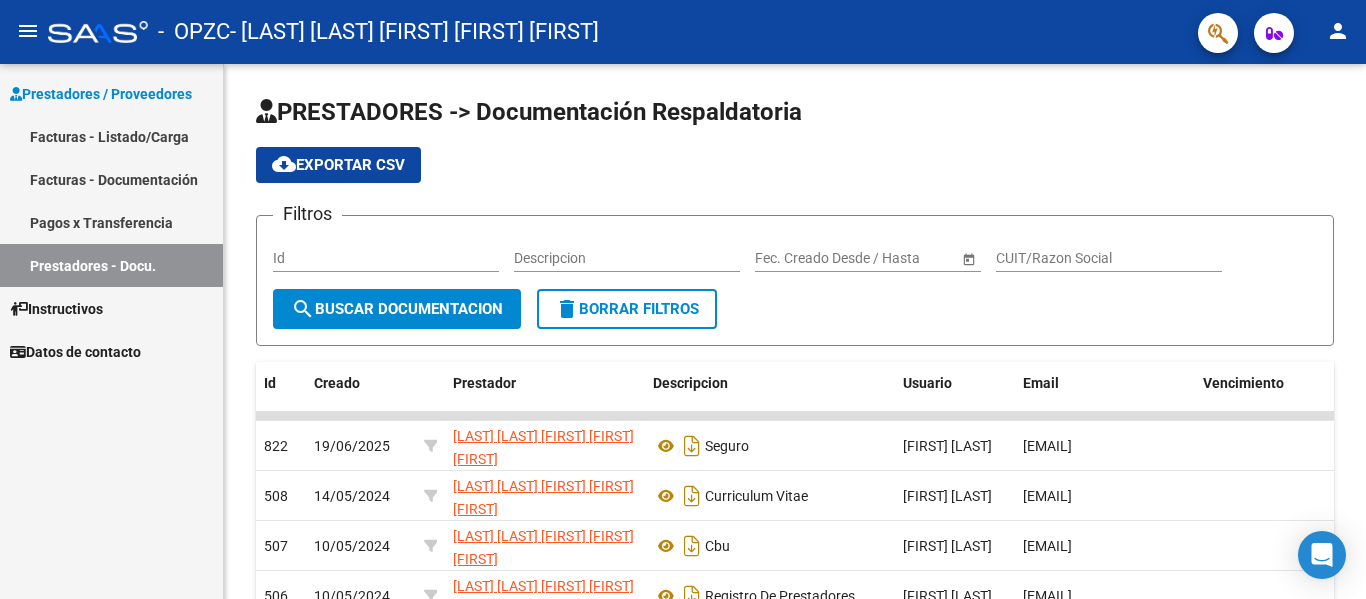 click on "Facturas - Documentación" at bounding box center [111, 179] 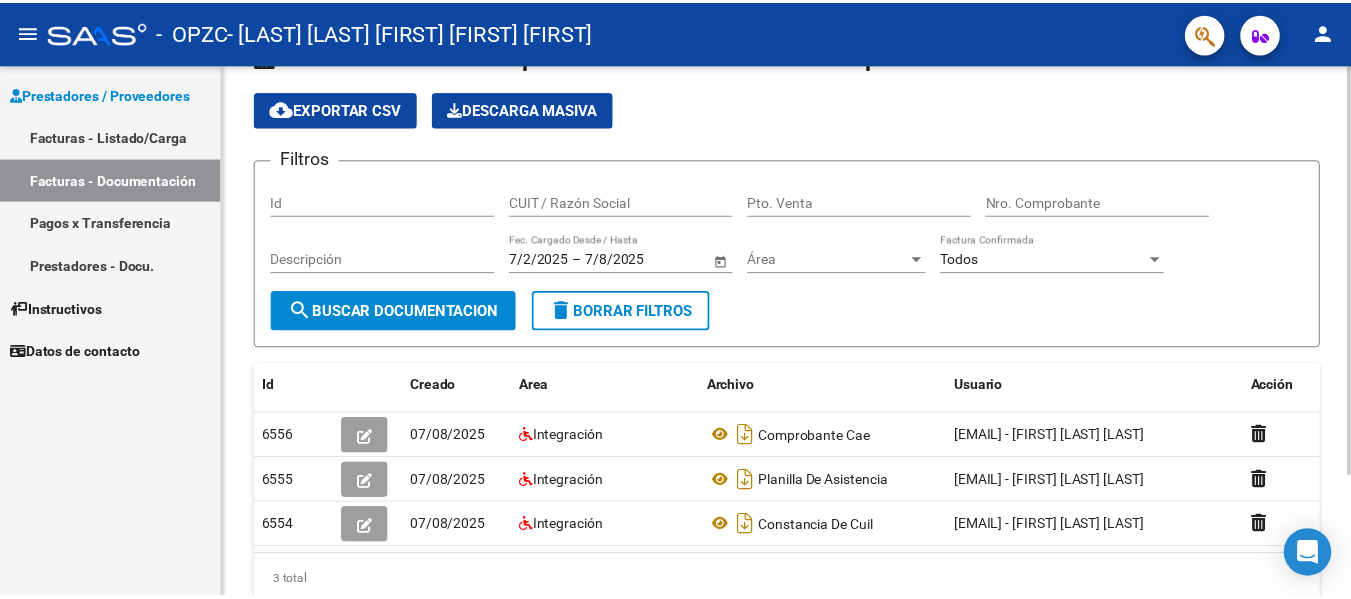 scroll, scrollTop: 0, scrollLeft: 0, axis: both 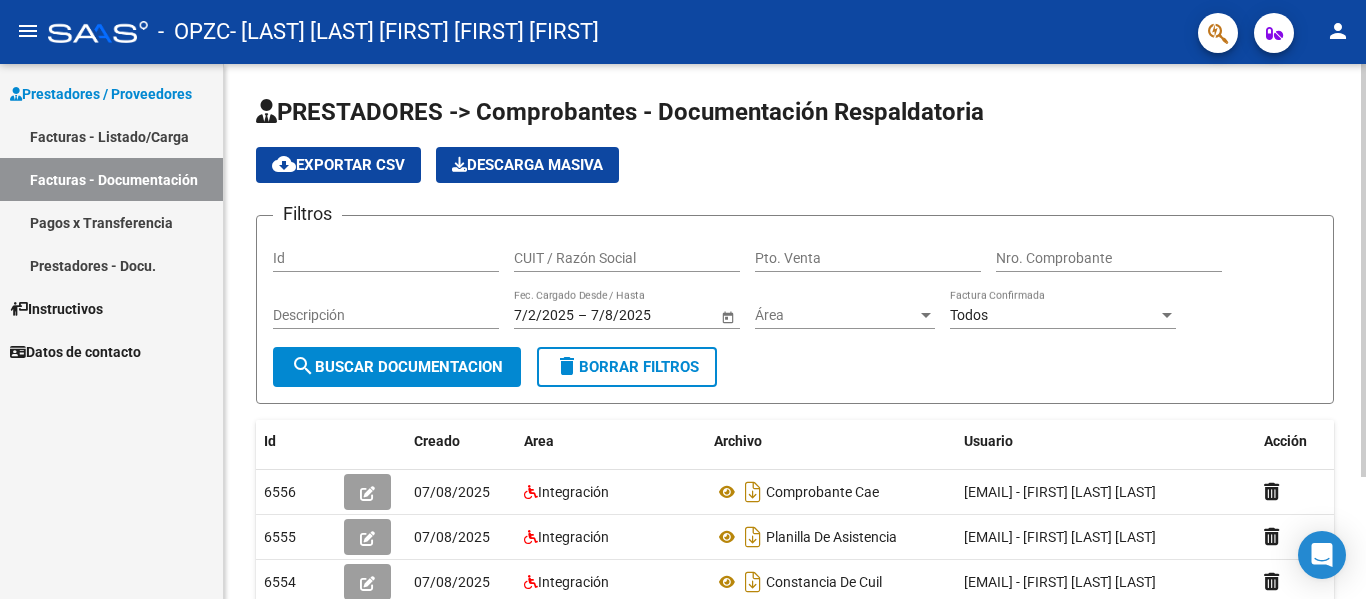 click 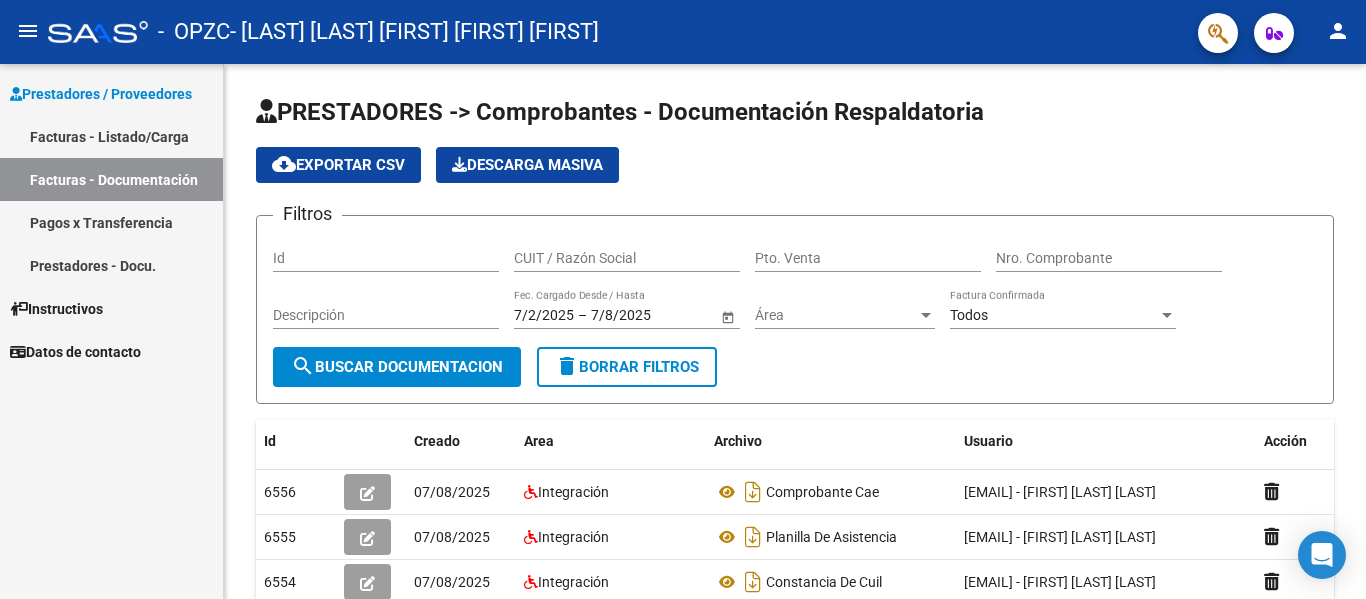 click on "person" 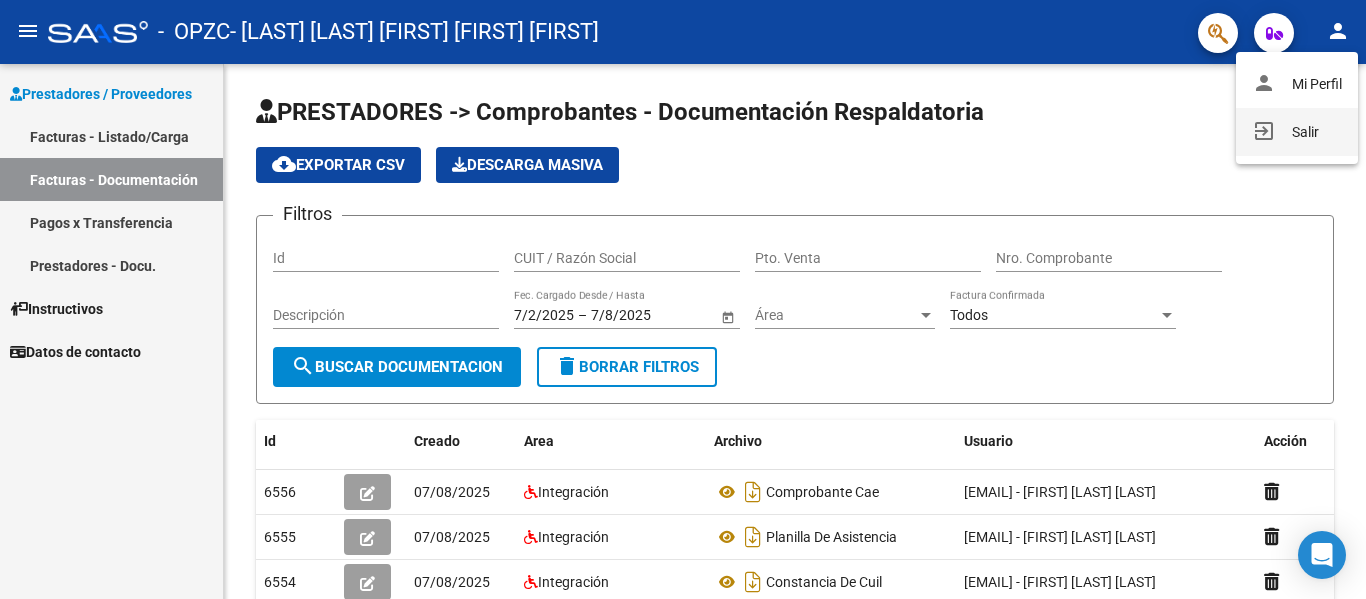 click on "exit_to_app  Salir" at bounding box center [1297, 132] 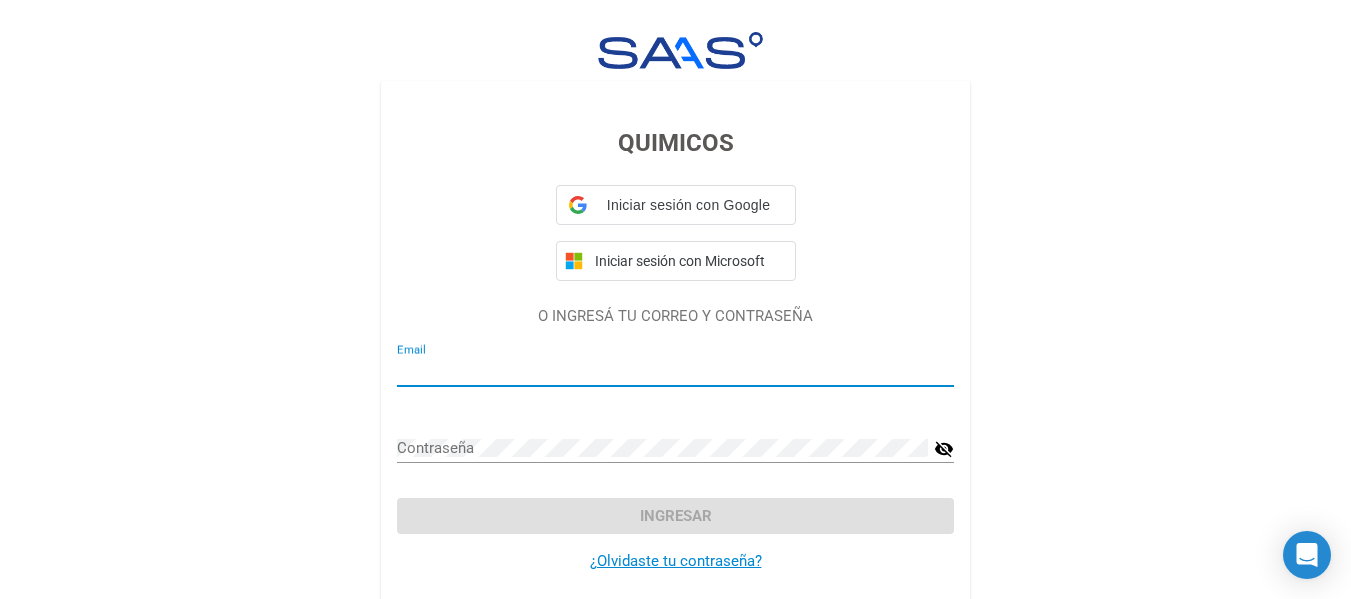 type on "[EMAIL]" 